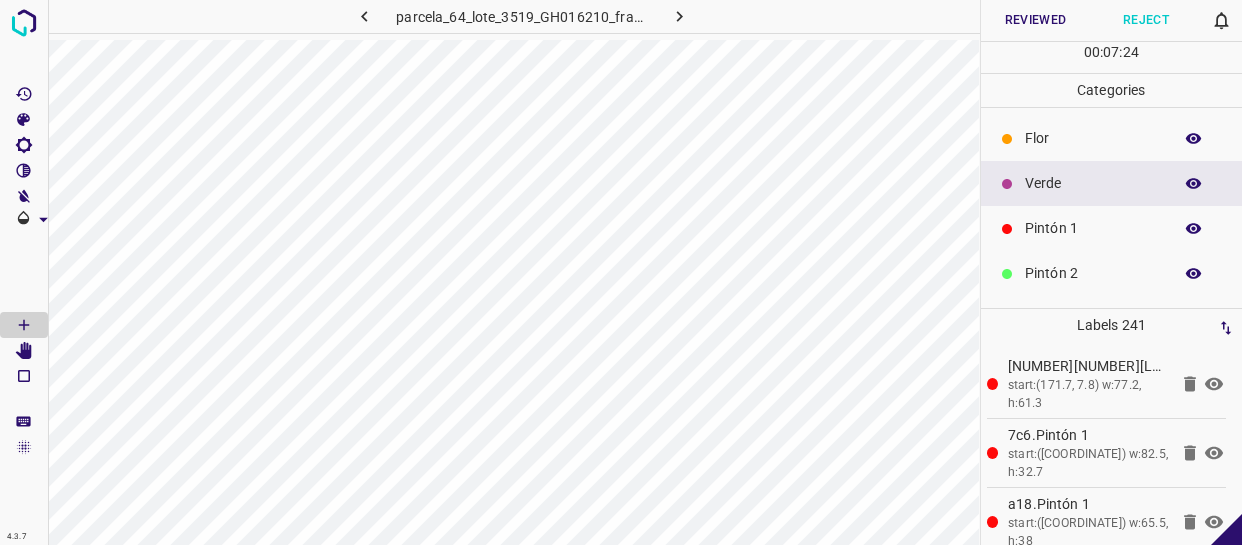 scroll, scrollTop: 0, scrollLeft: 0, axis: both 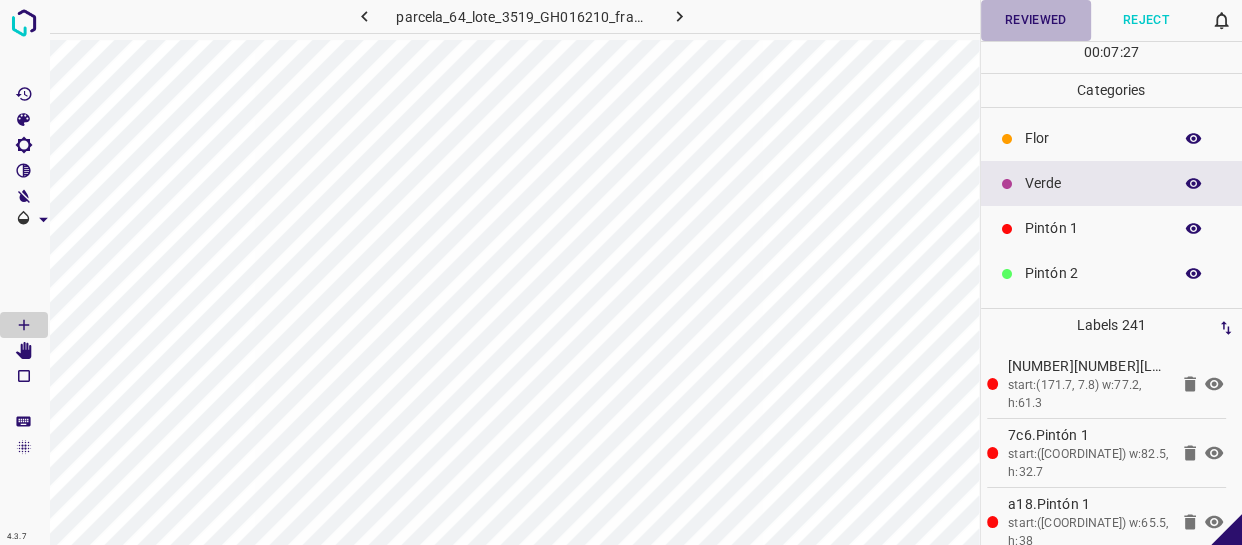 click on "Reviewed" at bounding box center [1036, 20] 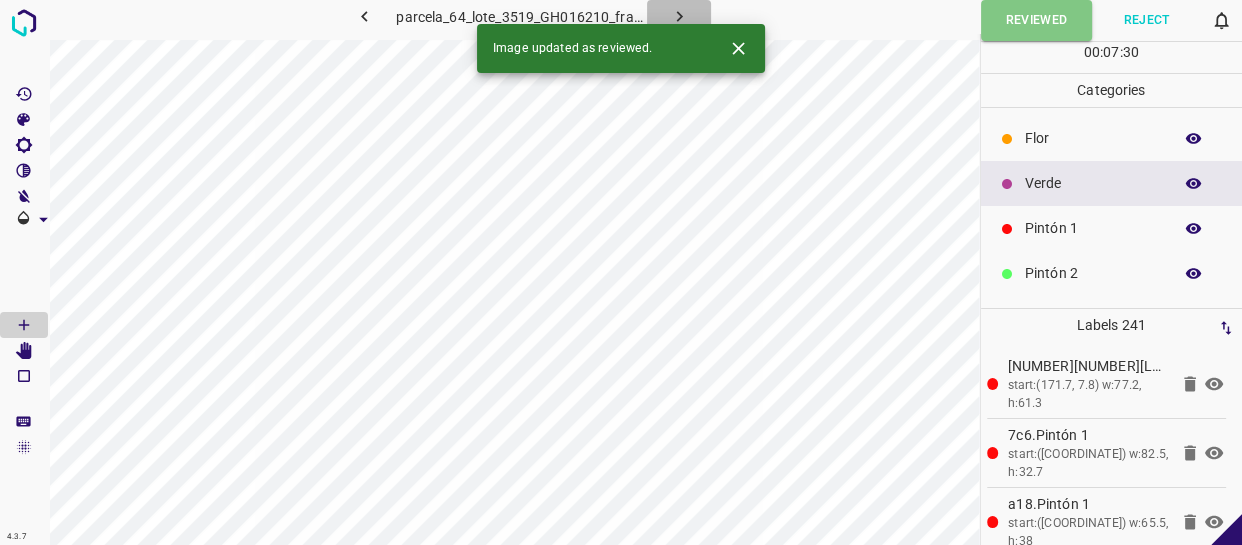 click 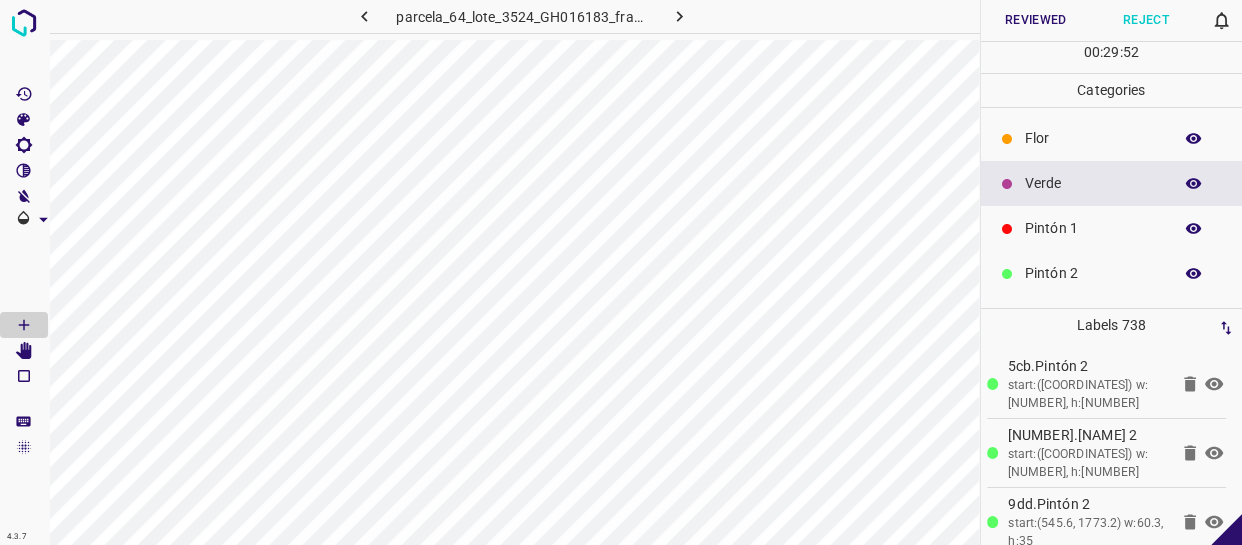 click on "Flor" at bounding box center (1093, 138) 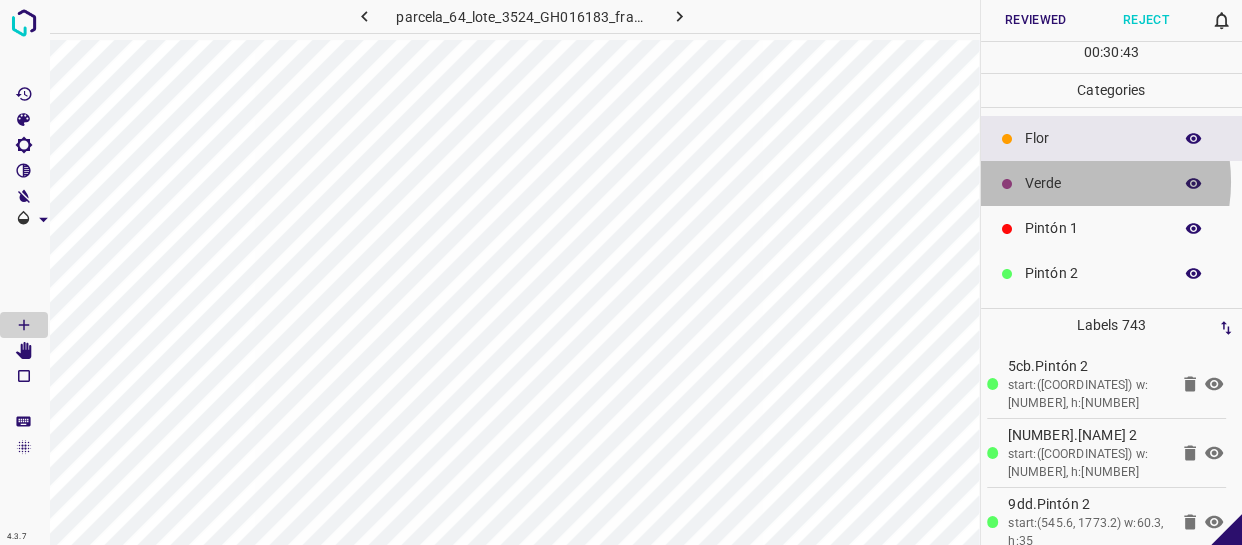 click on "Verde" at bounding box center (1093, 183) 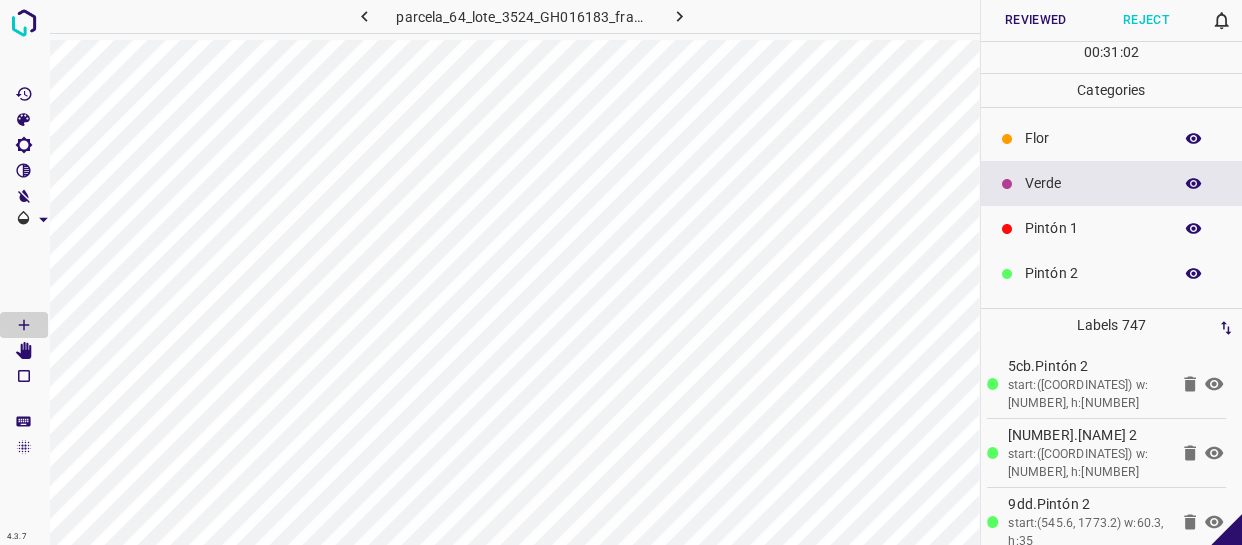 click on "Pintón 1" at bounding box center (1112, 228) 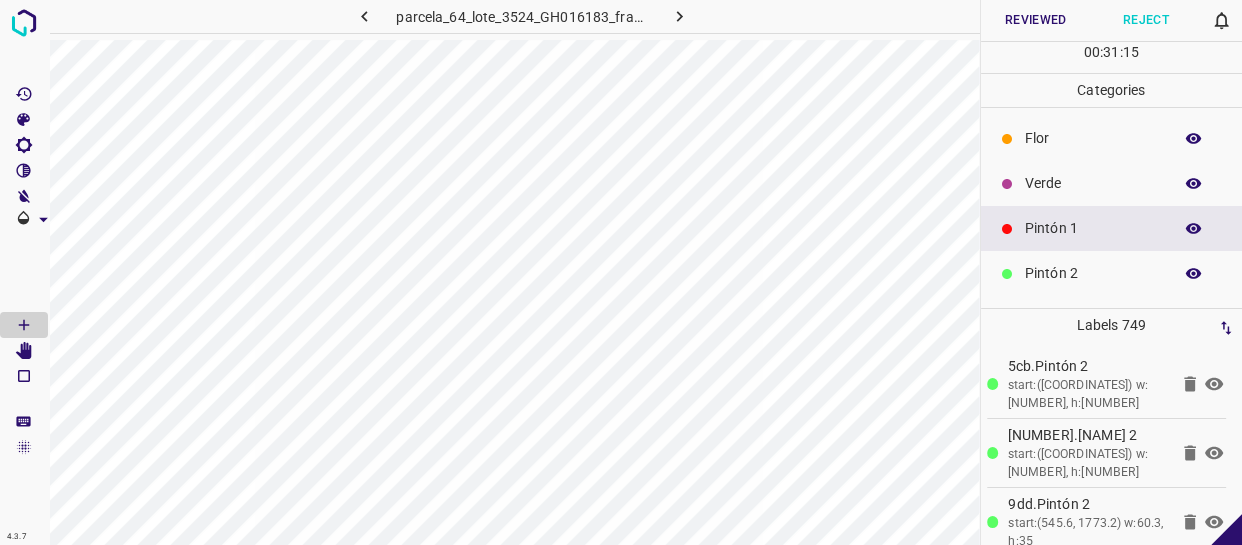 click on "Verde" at bounding box center [1093, 183] 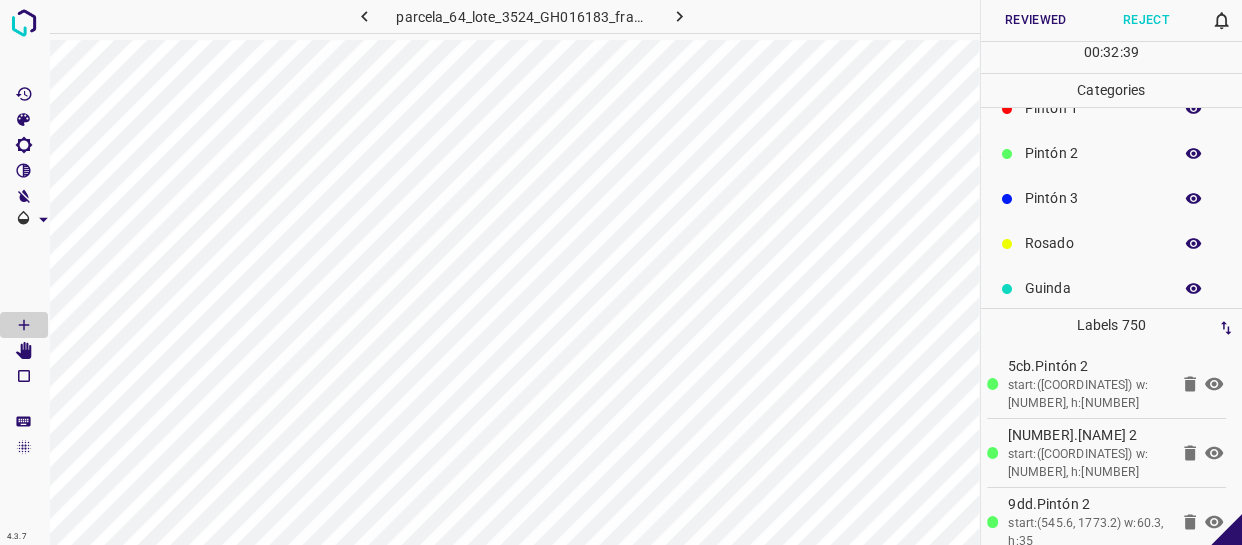 scroll, scrollTop: 175, scrollLeft: 0, axis: vertical 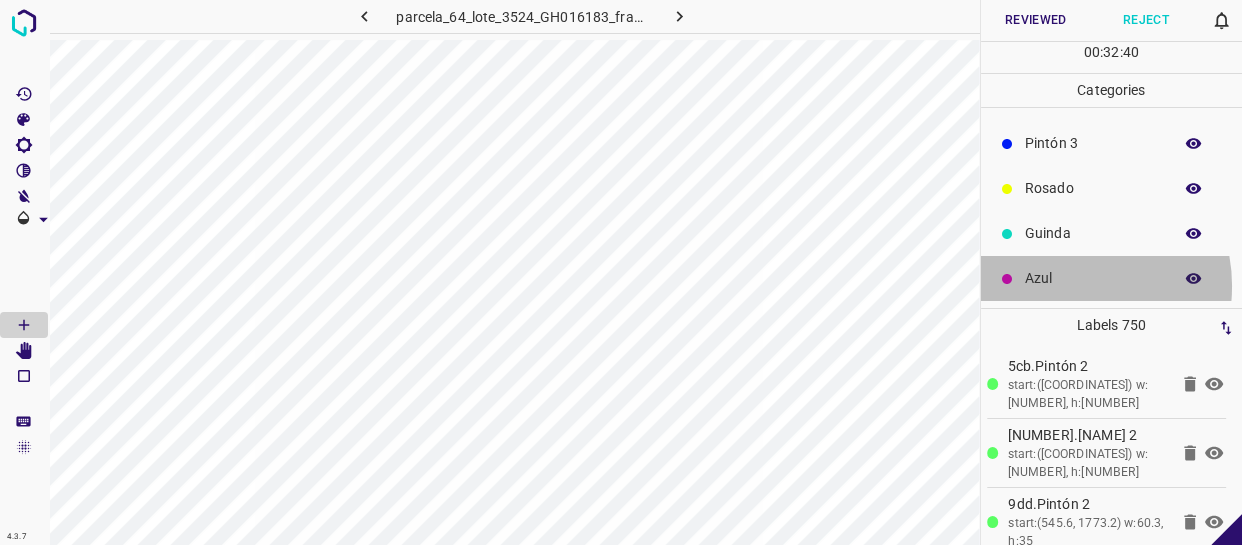 drag, startPoint x: 1065, startPoint y: 285, endPoint x: 1055, endPoint y: 290, distance: 11.18034 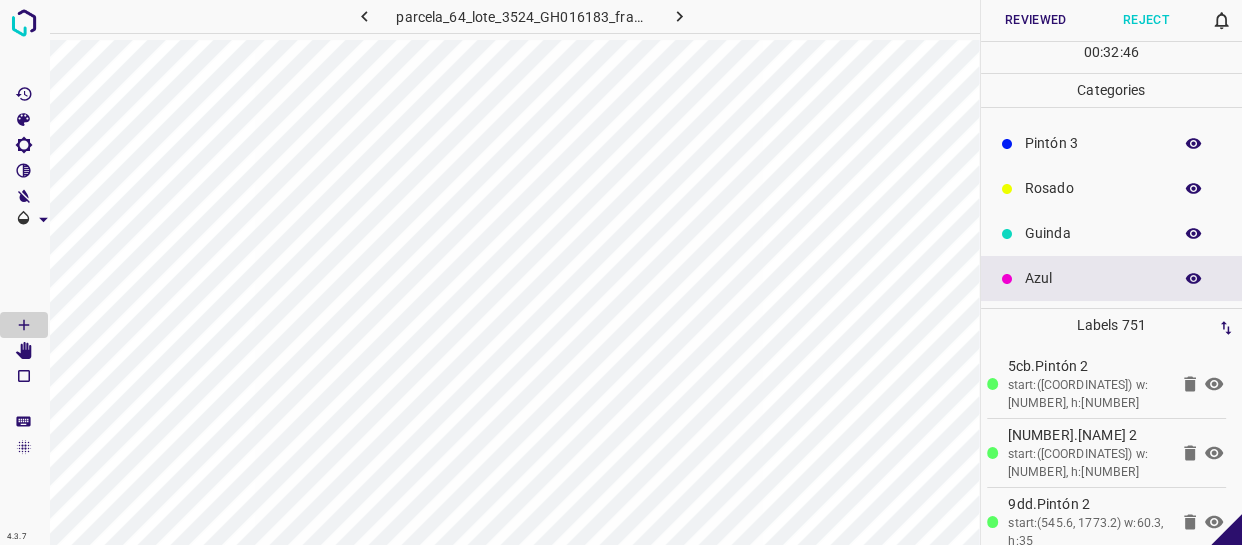 scroll, scrollTop: 0, scrollLeft: 0, axis: both 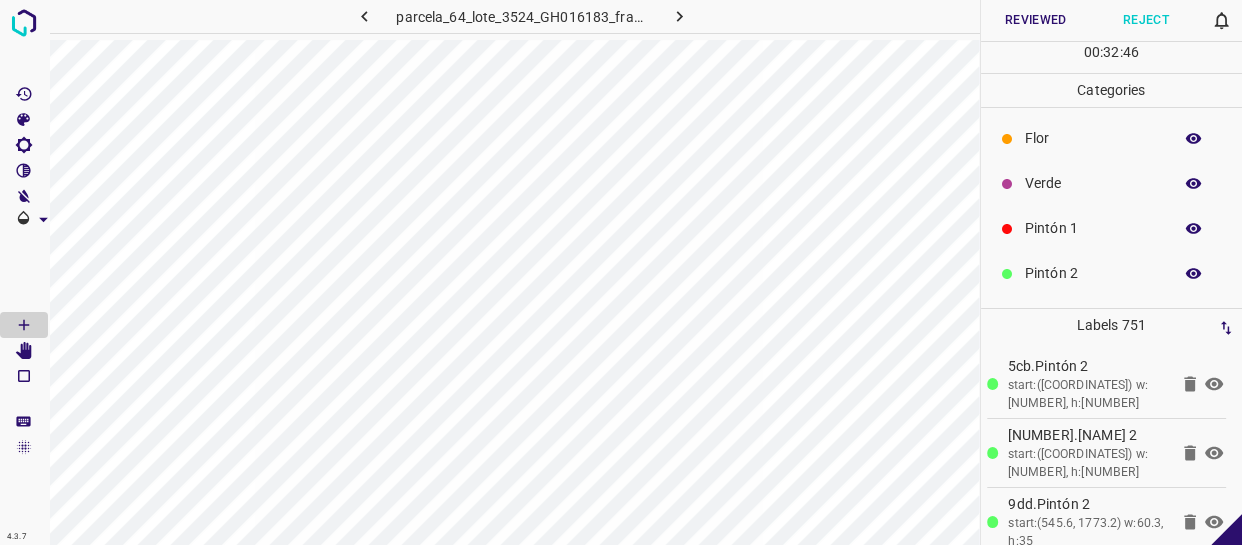 drag, startPoint x: 1069, startPoint y: 189, endPoint x: 1055, endPoint y: 196, distance: 15.652476 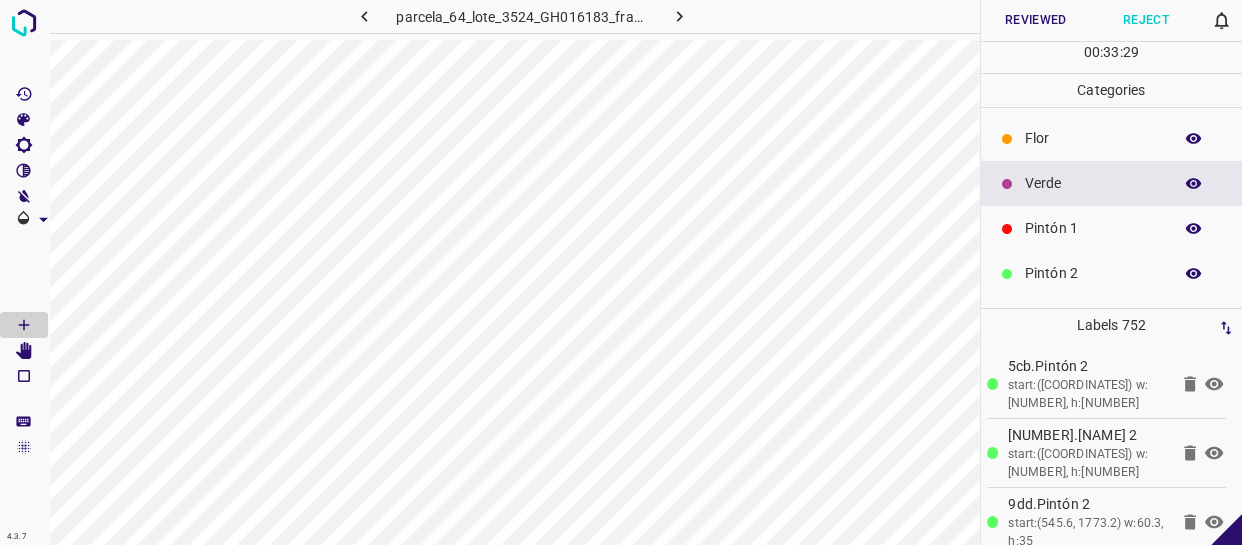 click on "Pintón 1" at bounding box center [1093, 228] 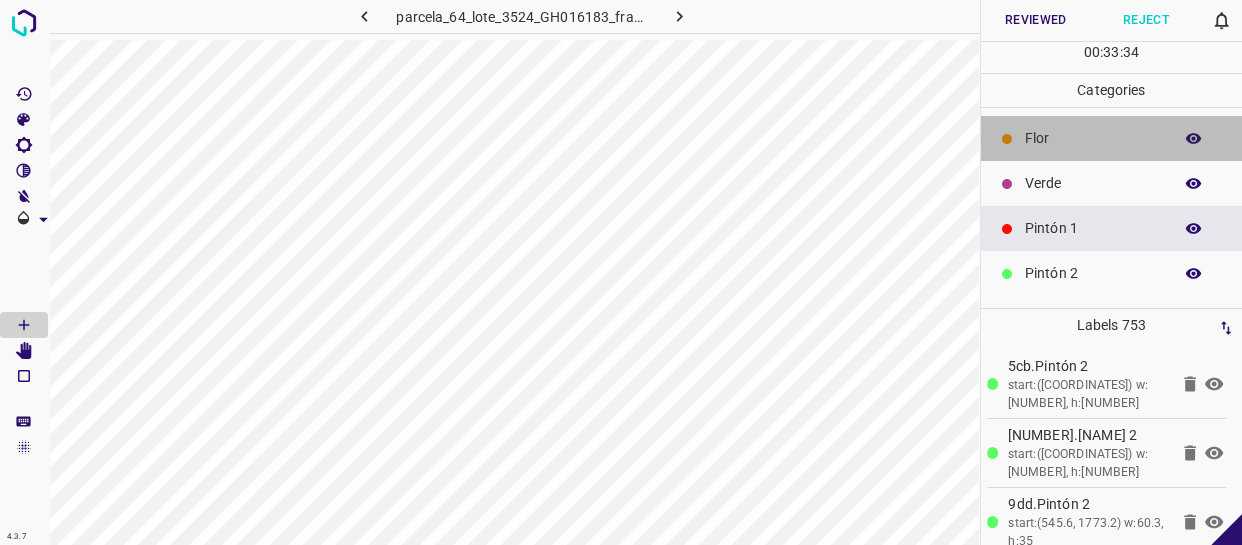 click on "Flor" at bounding box center (1093, 138) 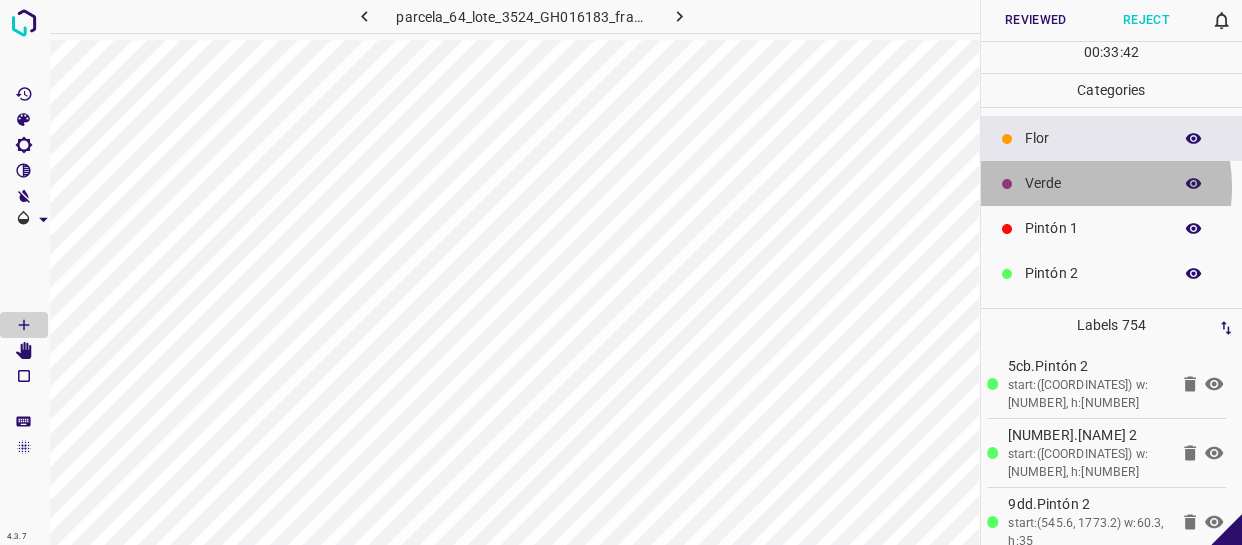 click on "Verde" at bounding box center (1093, 183) 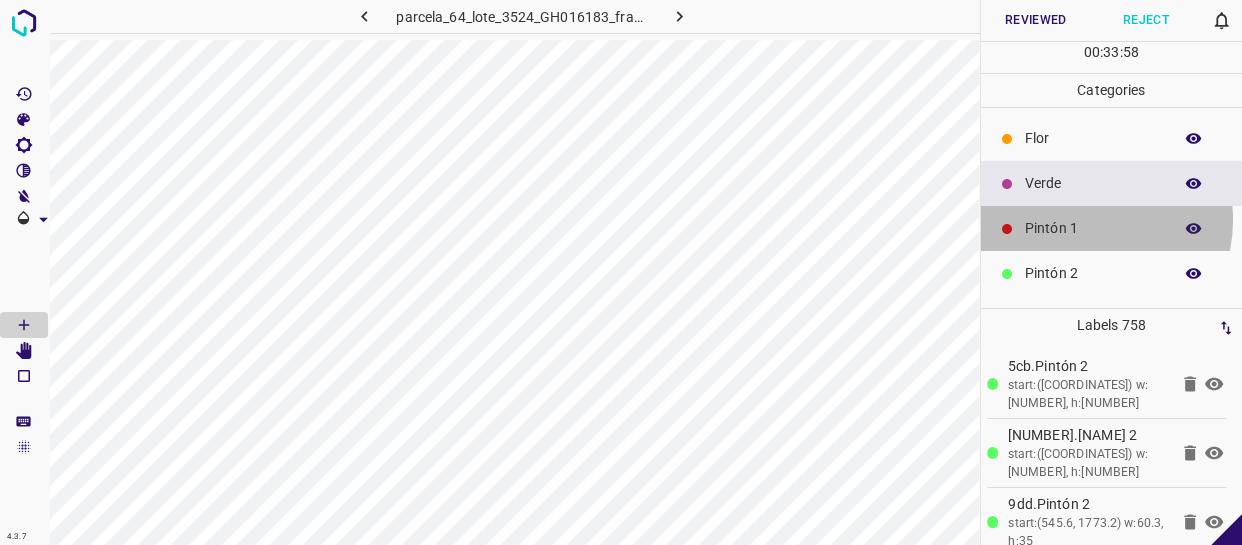 click on "Pintón 1" at bounding box center (1093, 228) 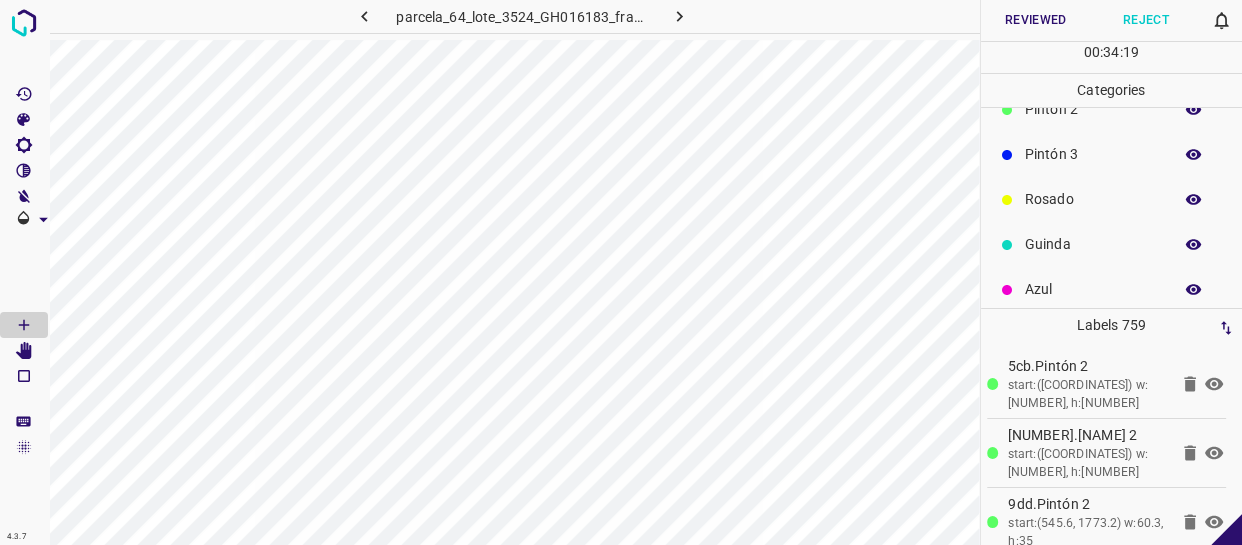 scroll, scrollTop: 175, scrollLeft: 0, axis: vertical 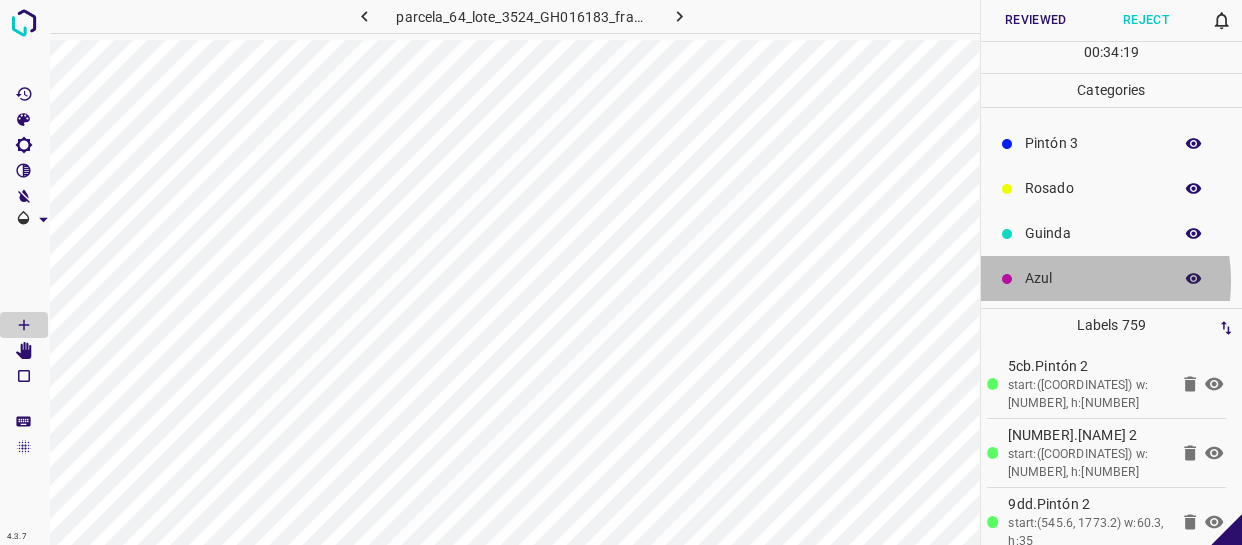 click on "Azul" at bounding box center (1093, 278) 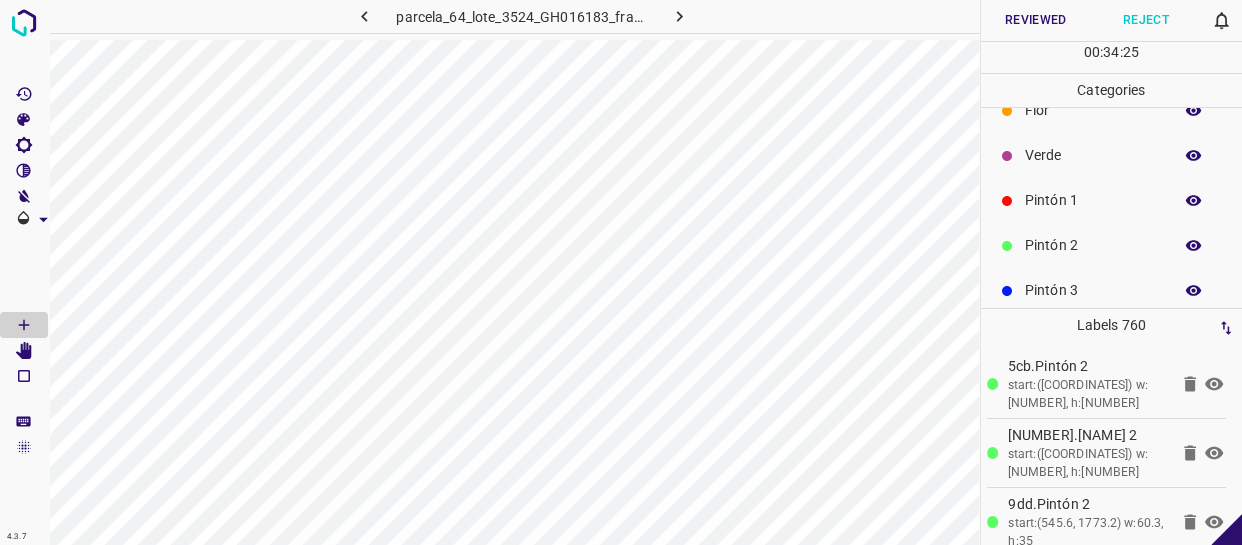scroll, scrollTop: 0, scrollLeft: 0, axis: both 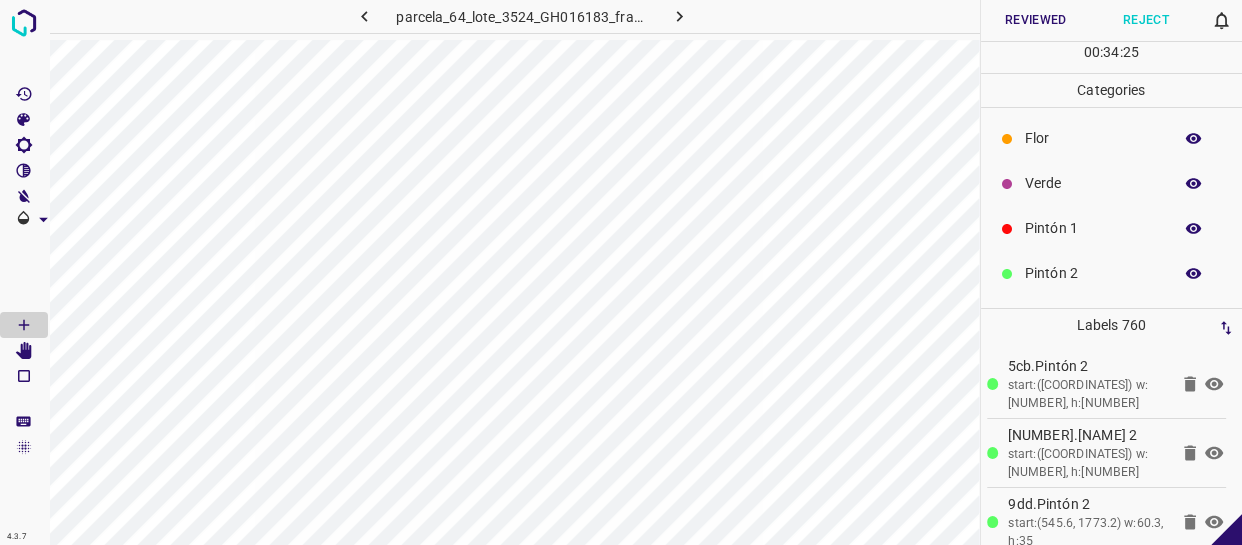 click on "Verde" at bounding box center [1093, 183] 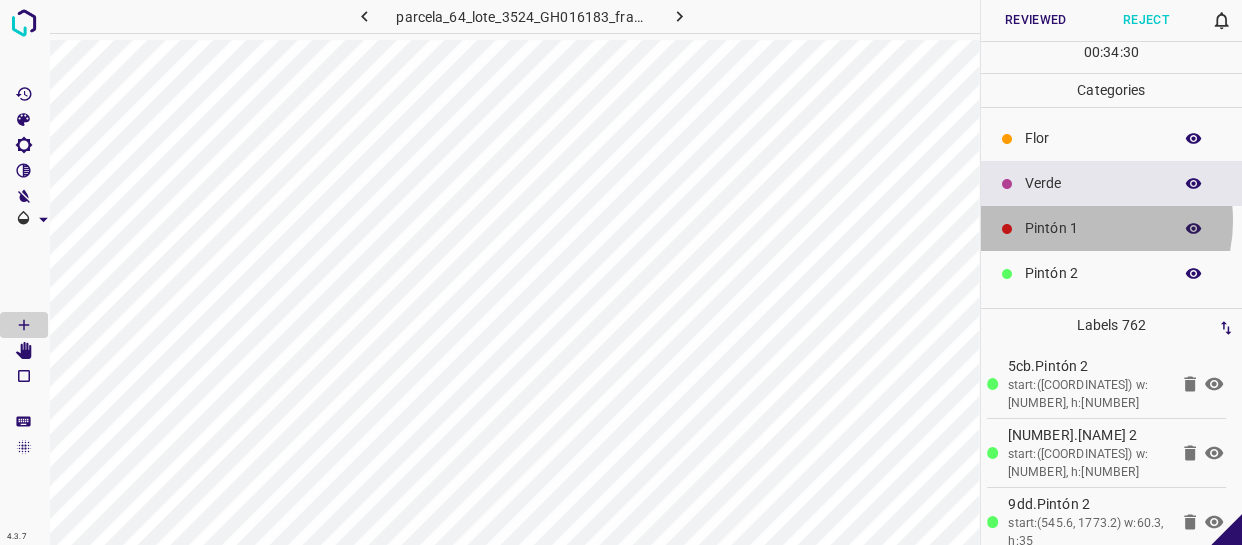 click on "Pintón 1" at bounding box center [1093, 228] 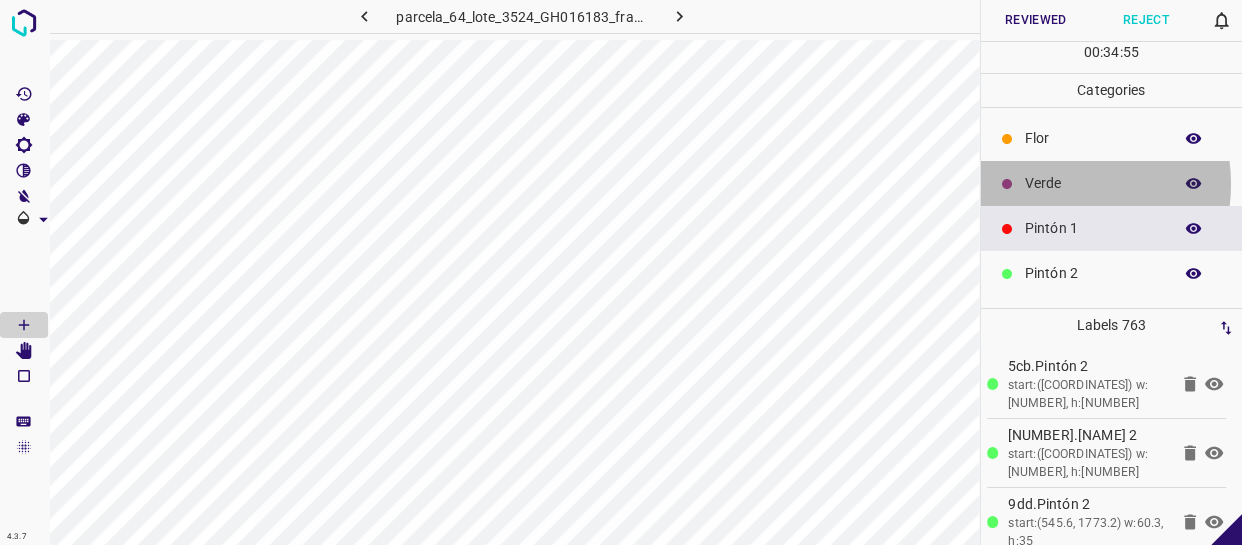 click on "Verde" at bounding box center (1093, 183) 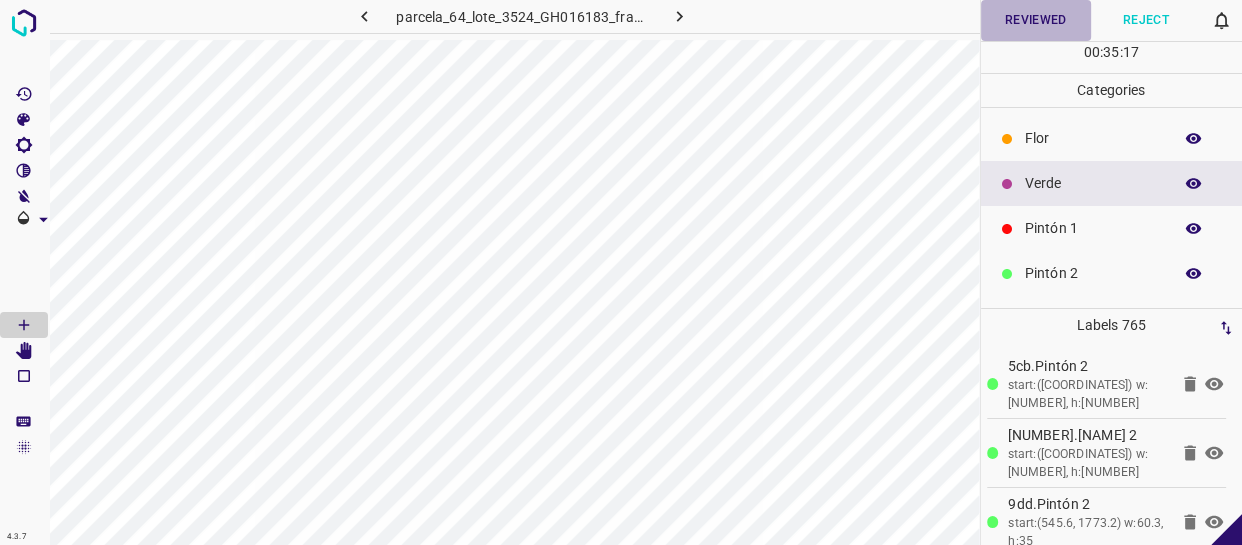 click on "Reviewed" at bounding box center [1036, 20] 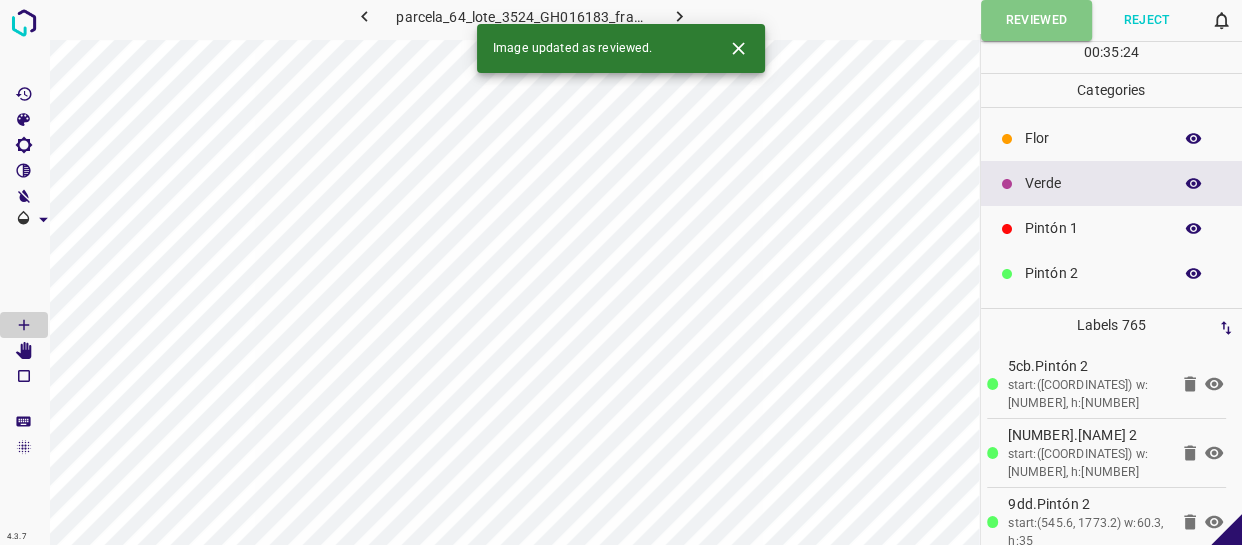 click on "Flor" at bounding box center [1093, 138] 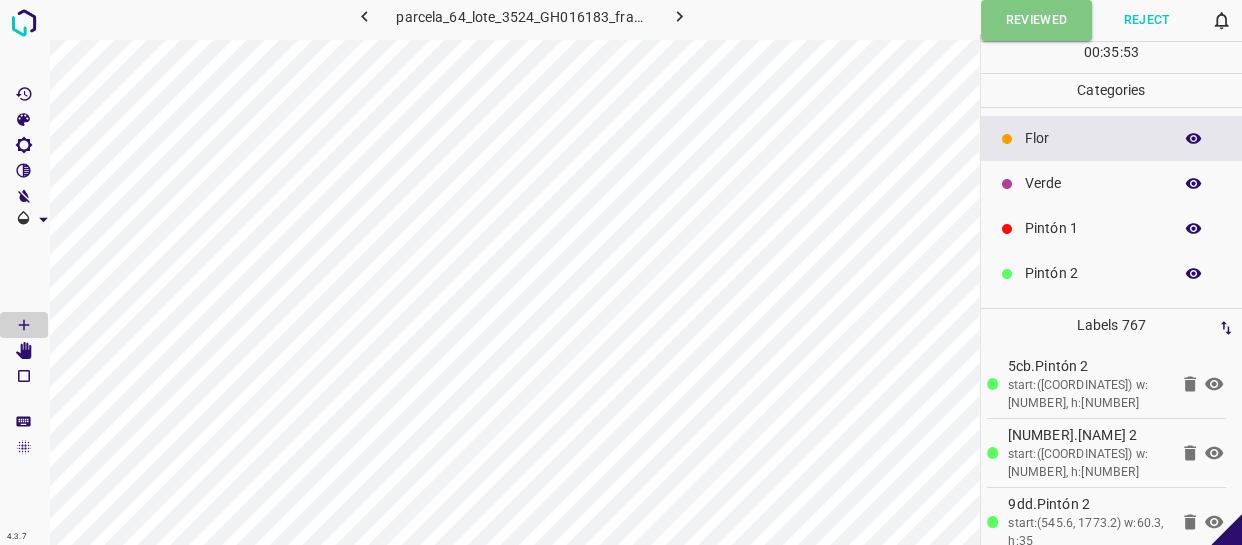 click 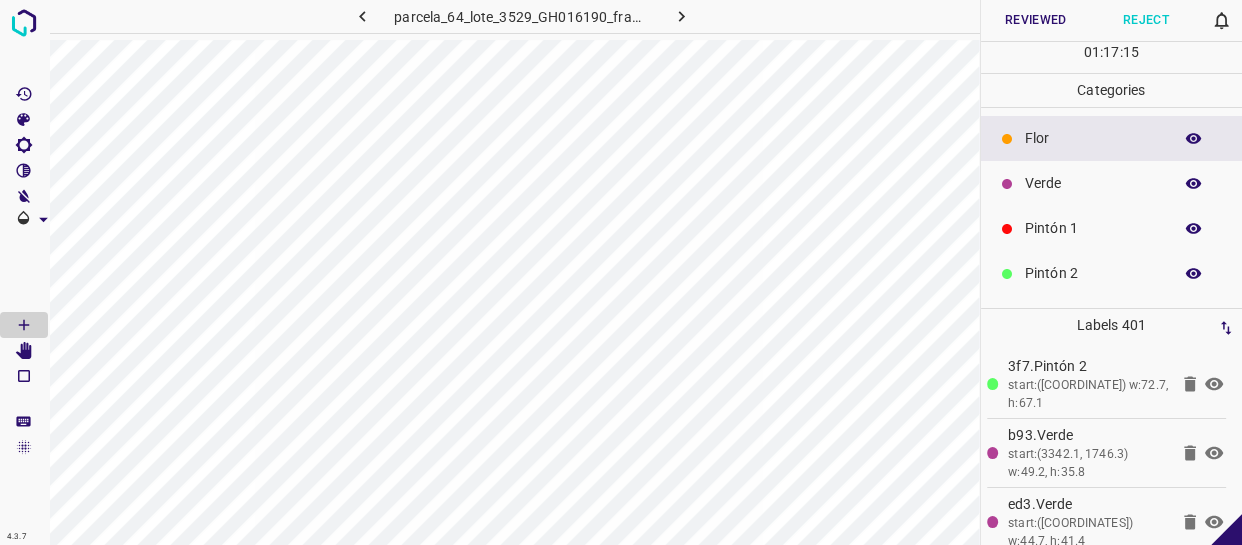 click at bounding box center [1194, 229] 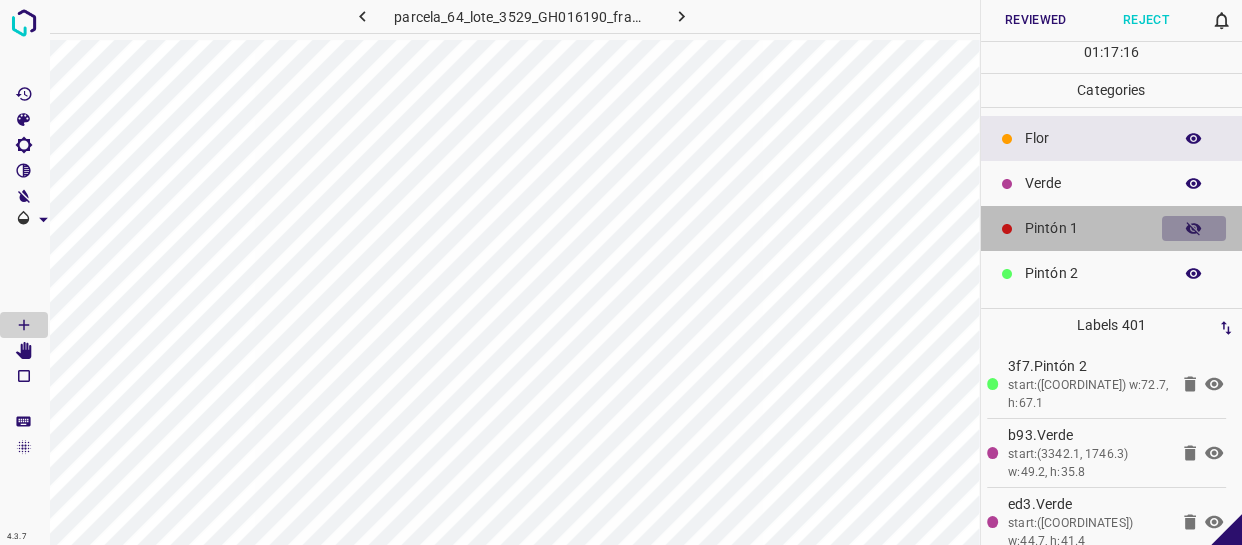 click at bounding box center [1194, 229] 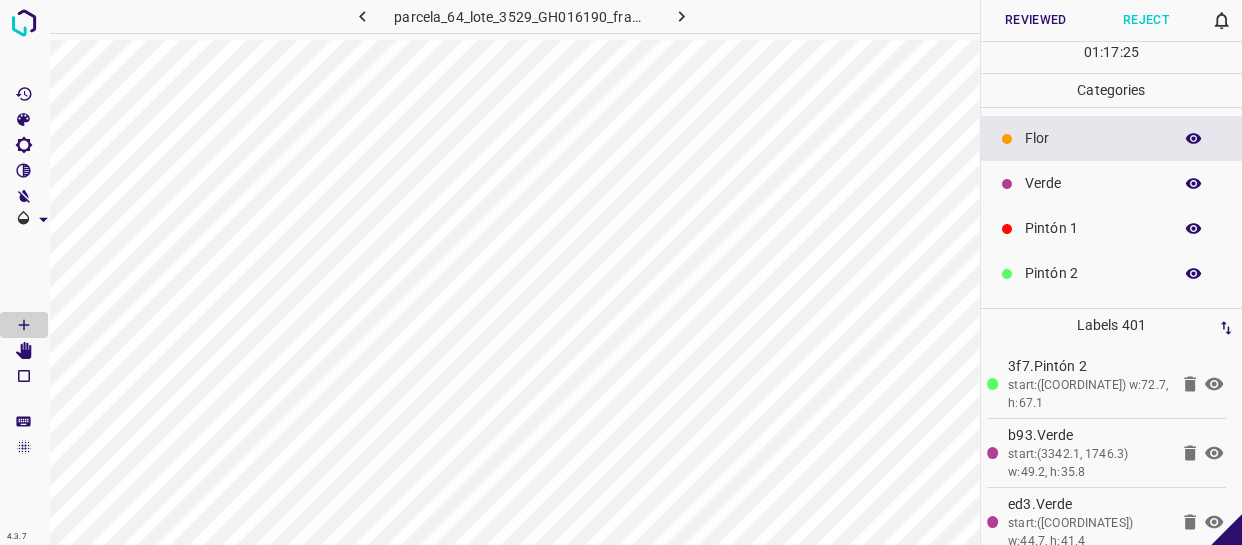 drag, startPoint x: 1073, startPoint y: 187, endPoint x: 39, endPoint y: 150, distance: 1034.6617 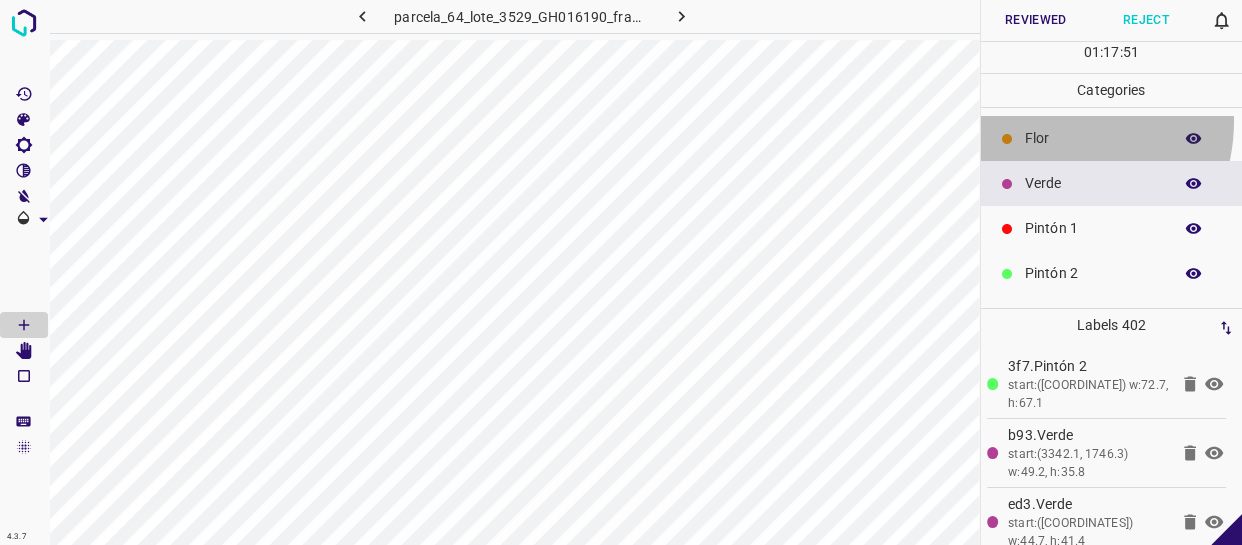 click on "Flor" at bounding box center [1112, 138] 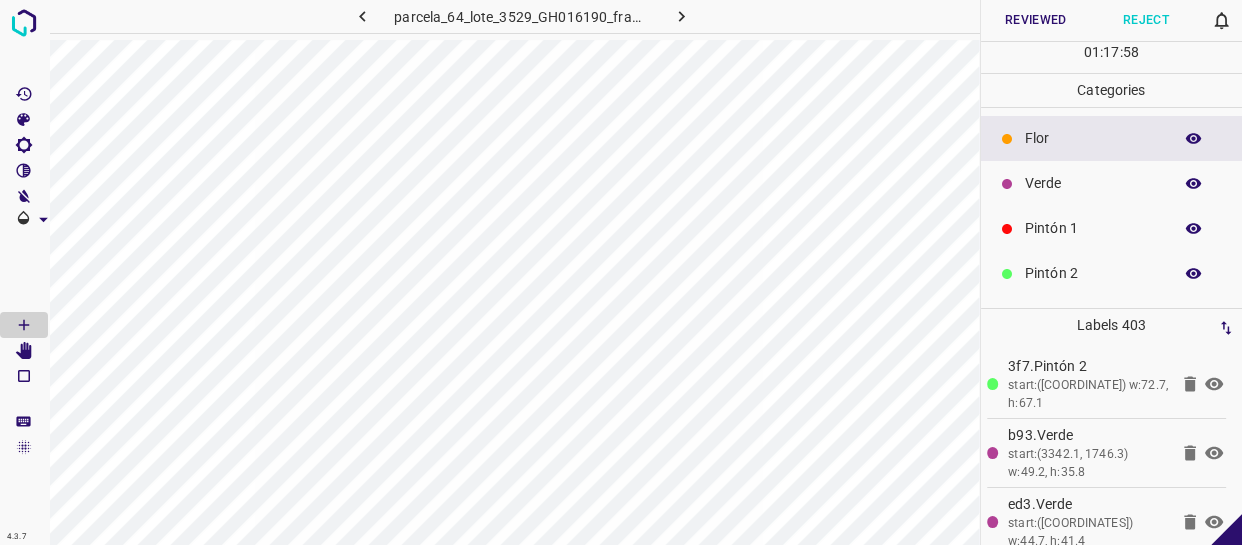 click on "Verde" at bounding box center (1093, 183) 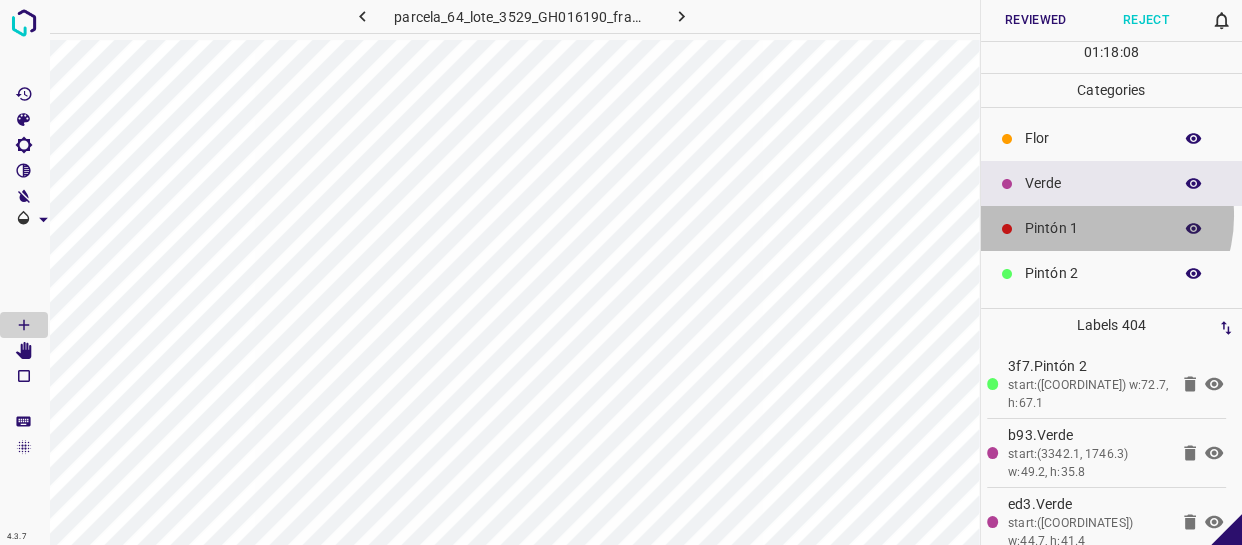 click on "Pintón 1" at bounding box center (1112, 228) 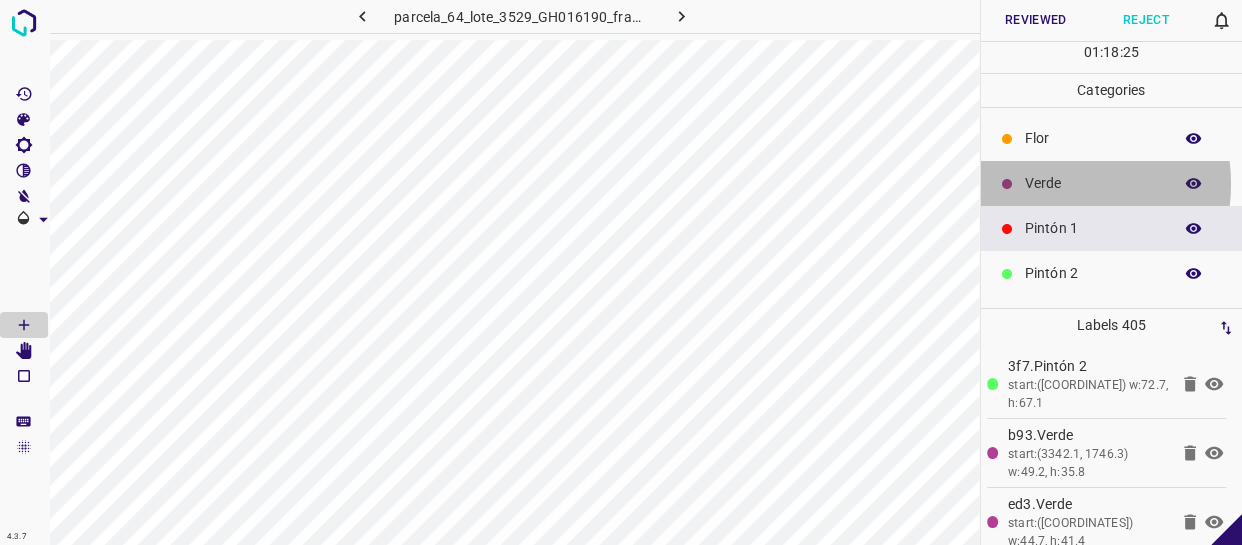 click on "Verde" at bounding box center [1093, 183] 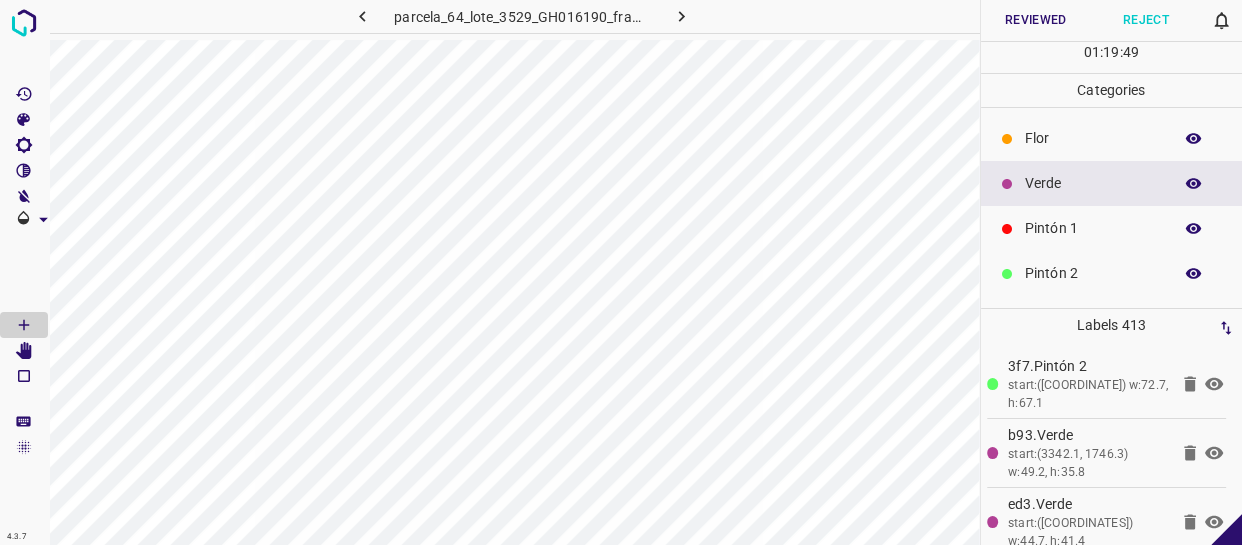 click on "Reviewed" at bounding box center [1036, 20] 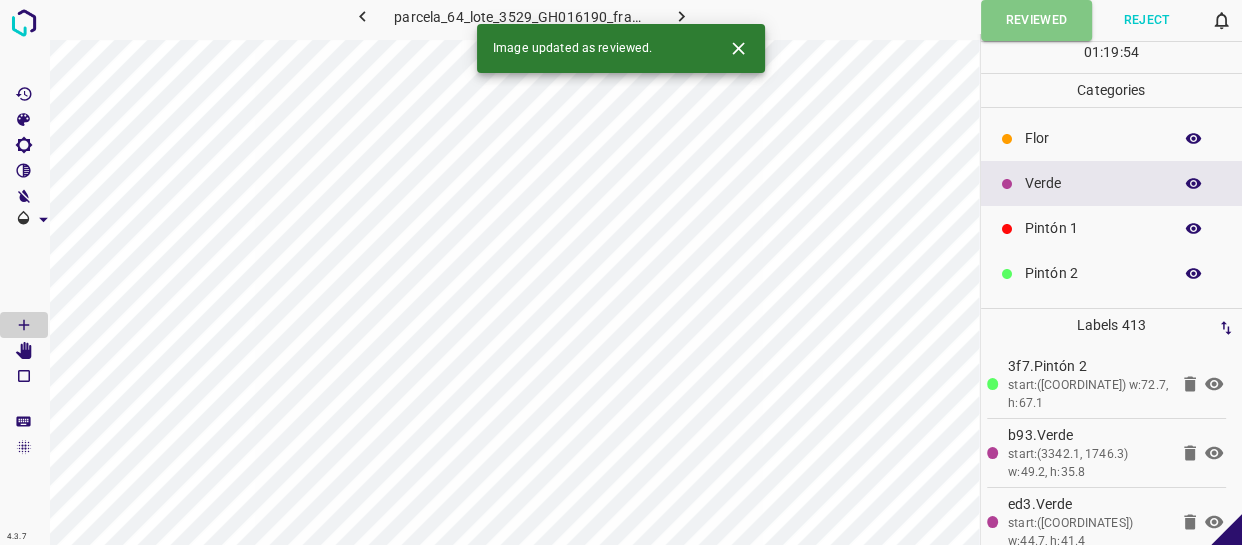 click at bounding box center (681, 16) 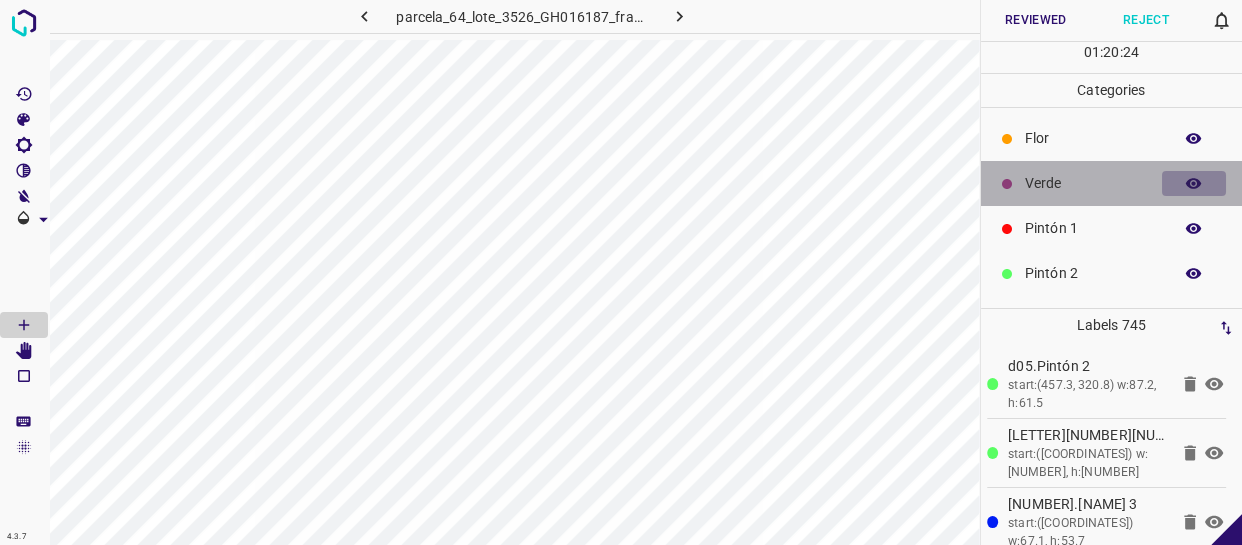 click 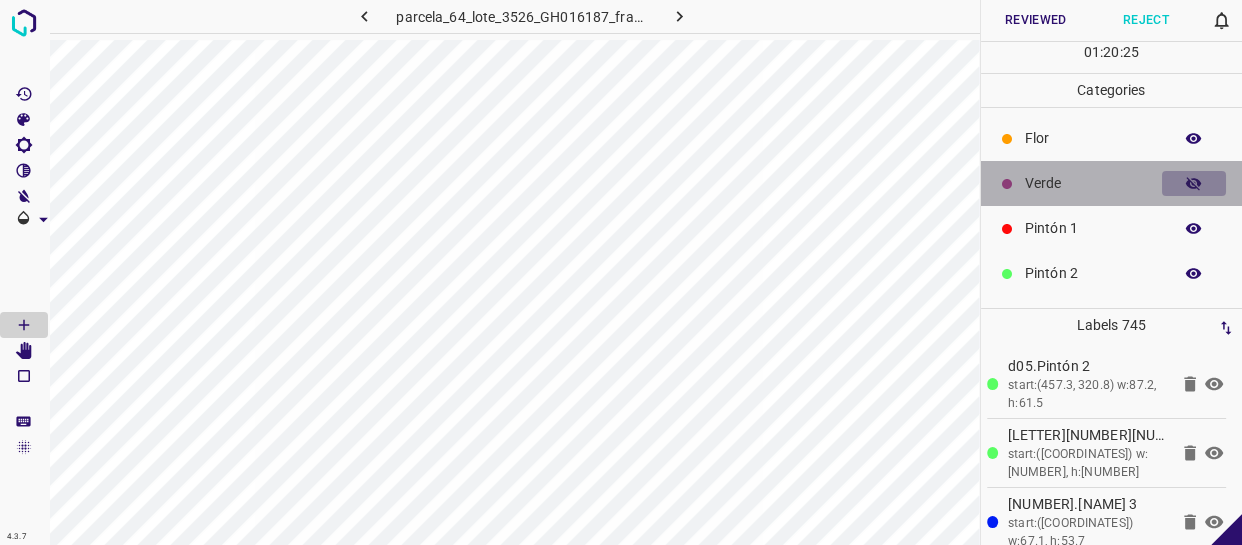 click 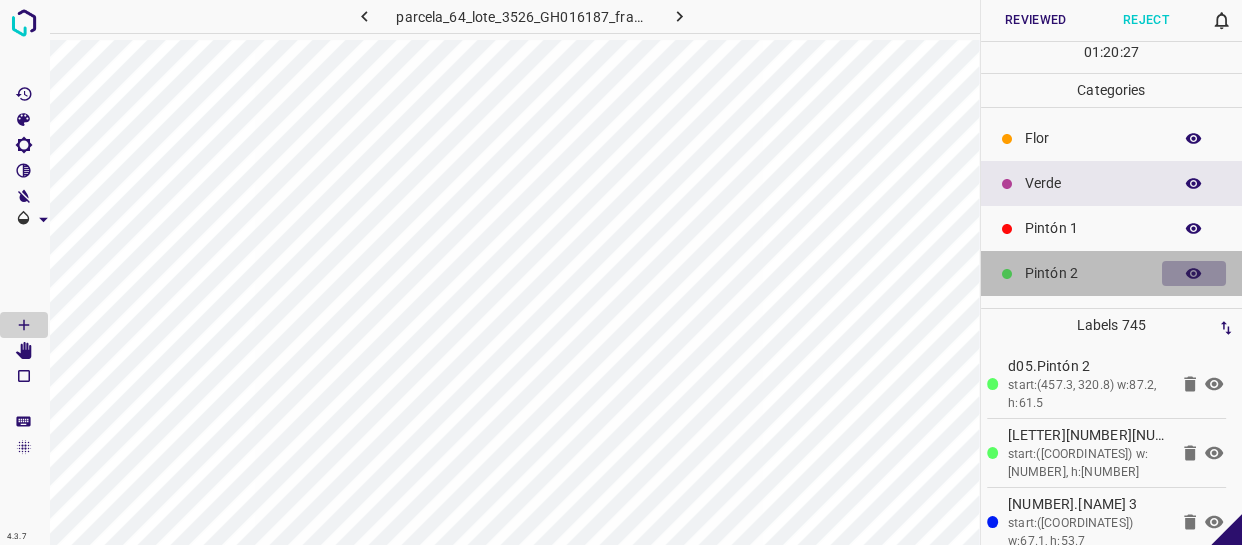 click 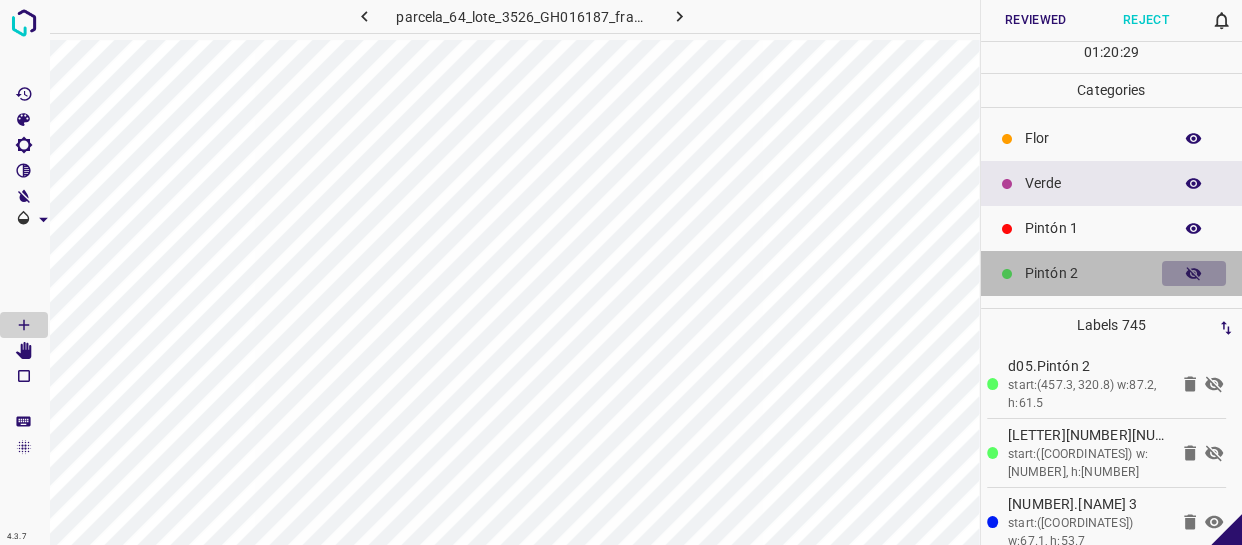 click 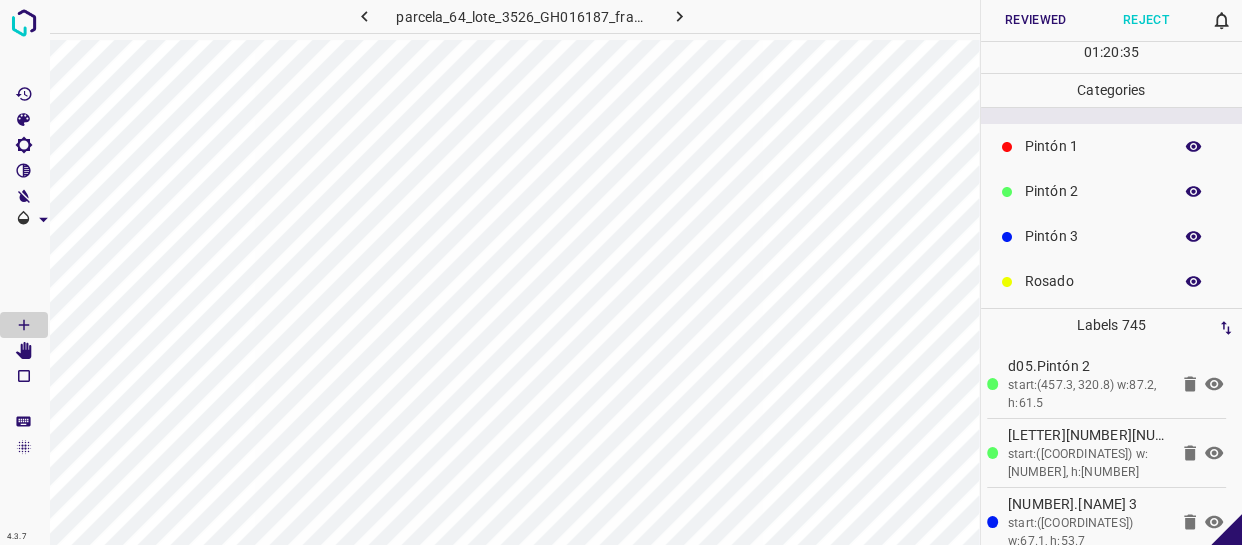 scroll, scrollTop: 175, scrollLeft: 0, axis: vertical 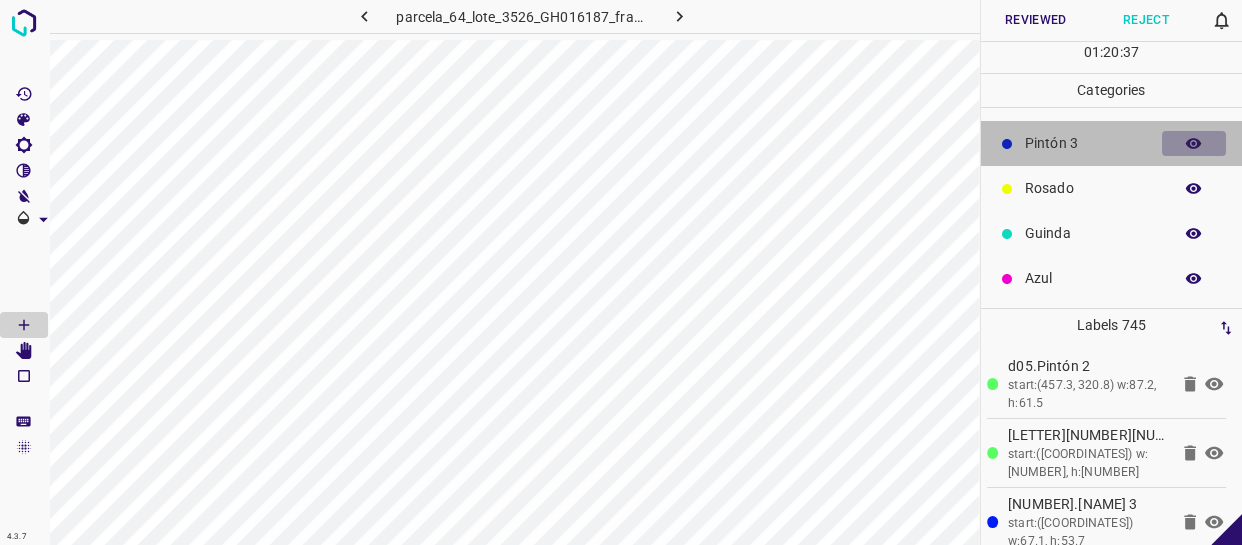 click 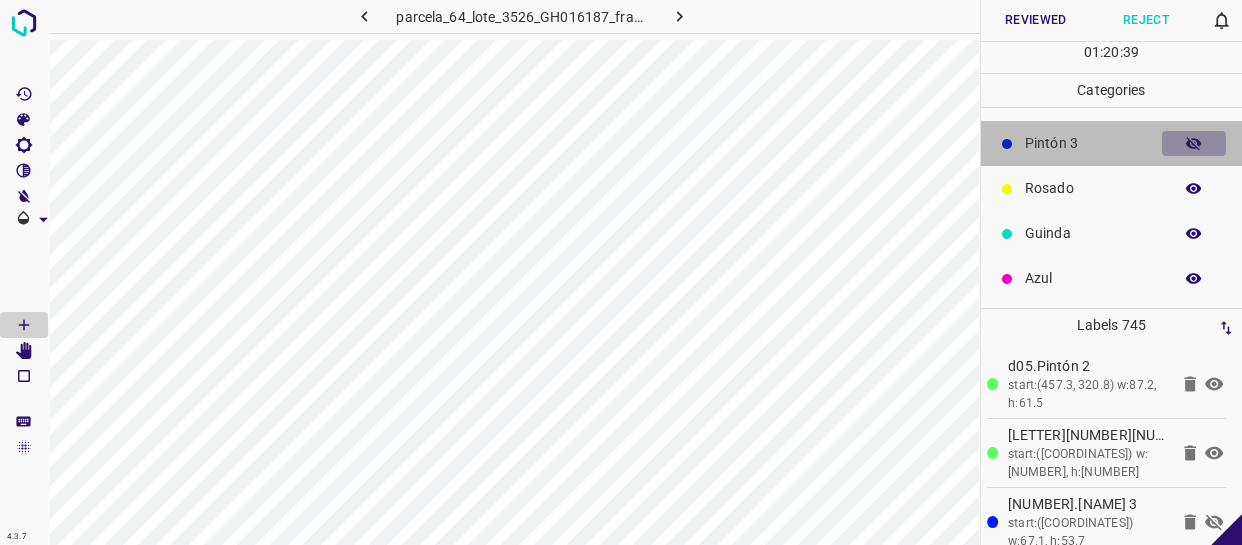 click 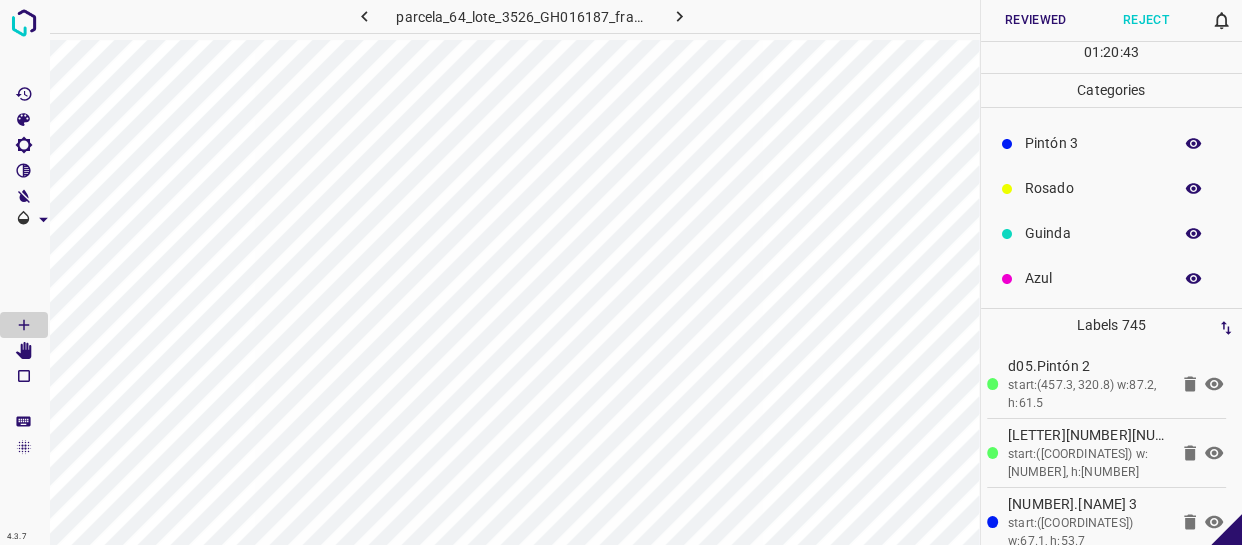 click 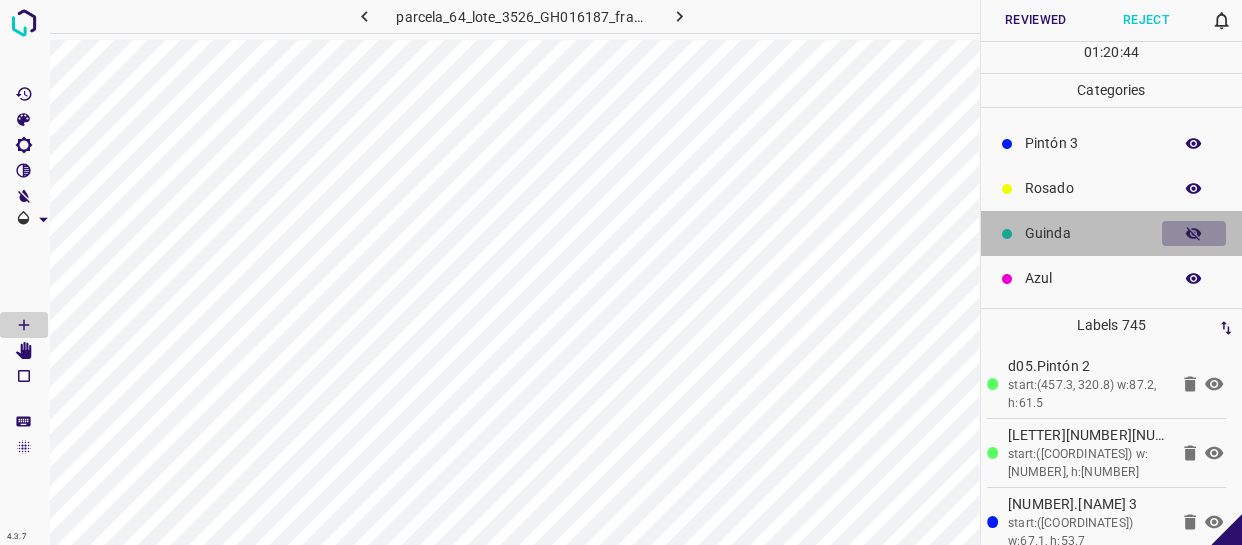 click 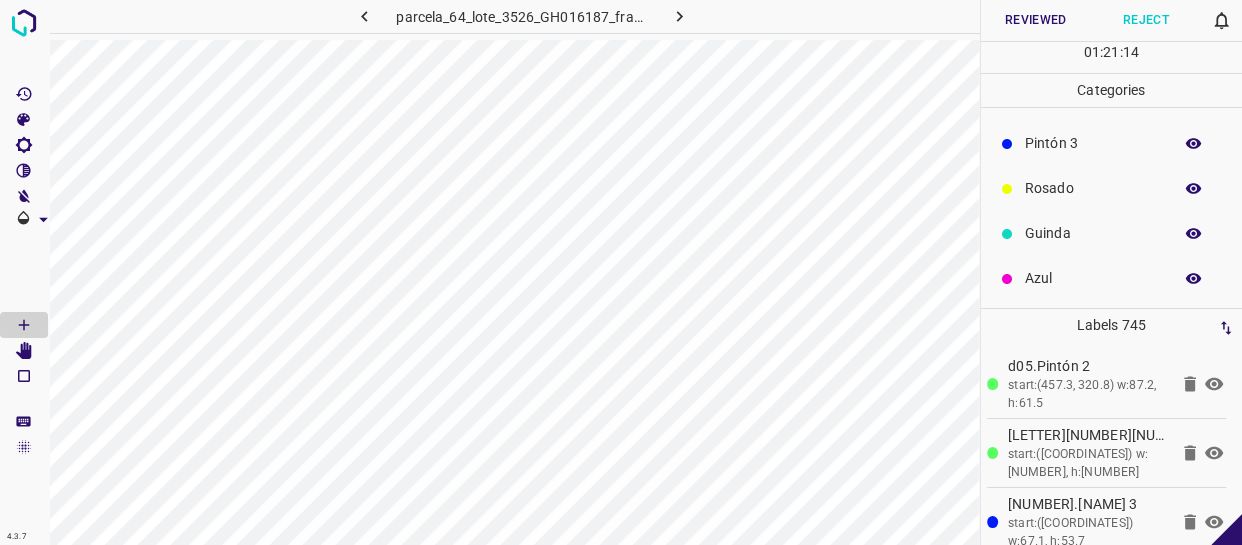 click on "Reviewed" at bounding box center [1036, 20] 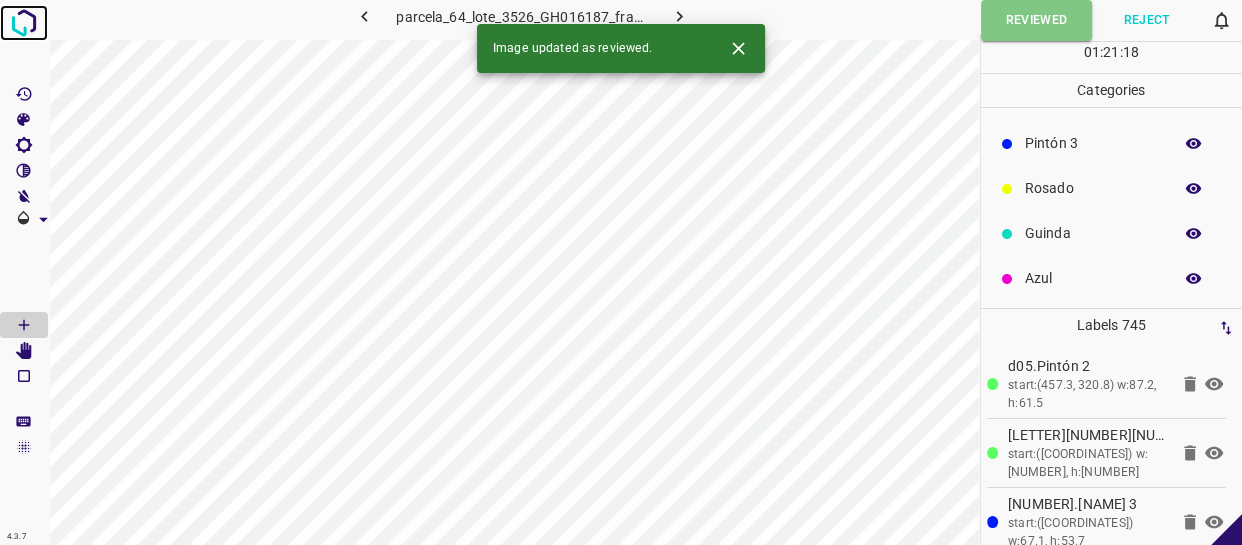 click at bounding box center [24, 23] 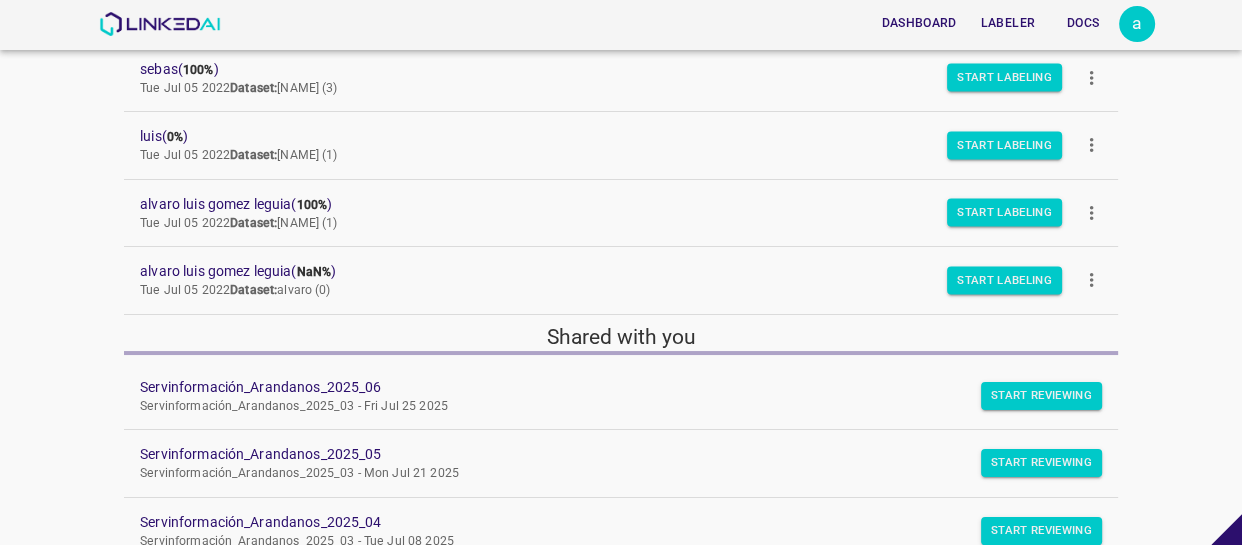 scroll, scrollTop: 454, scrollLeft: 0, axis: vertical 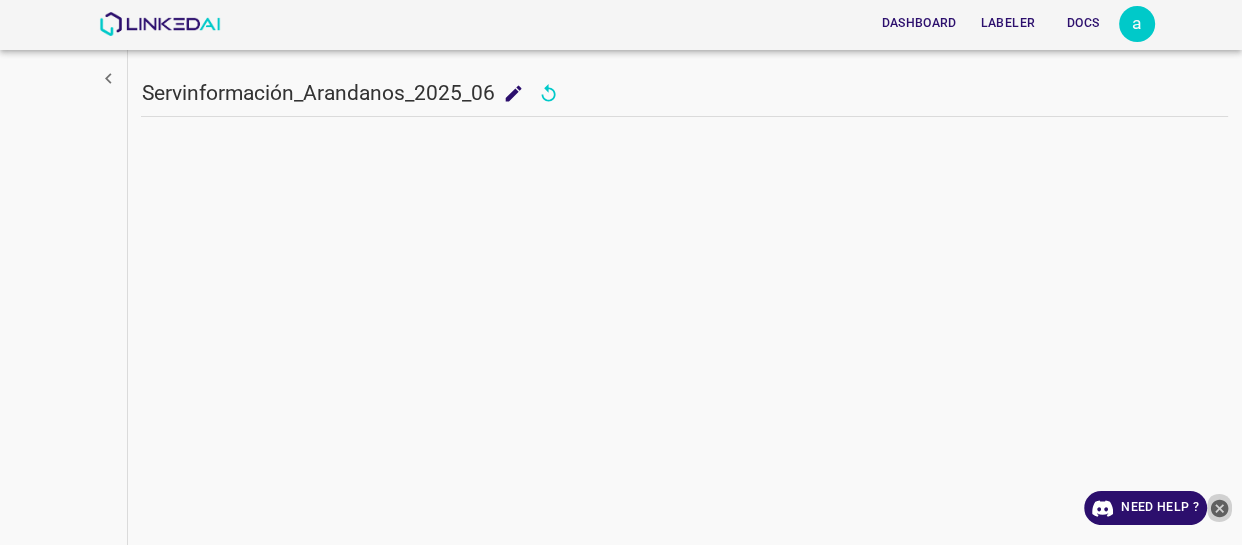 click 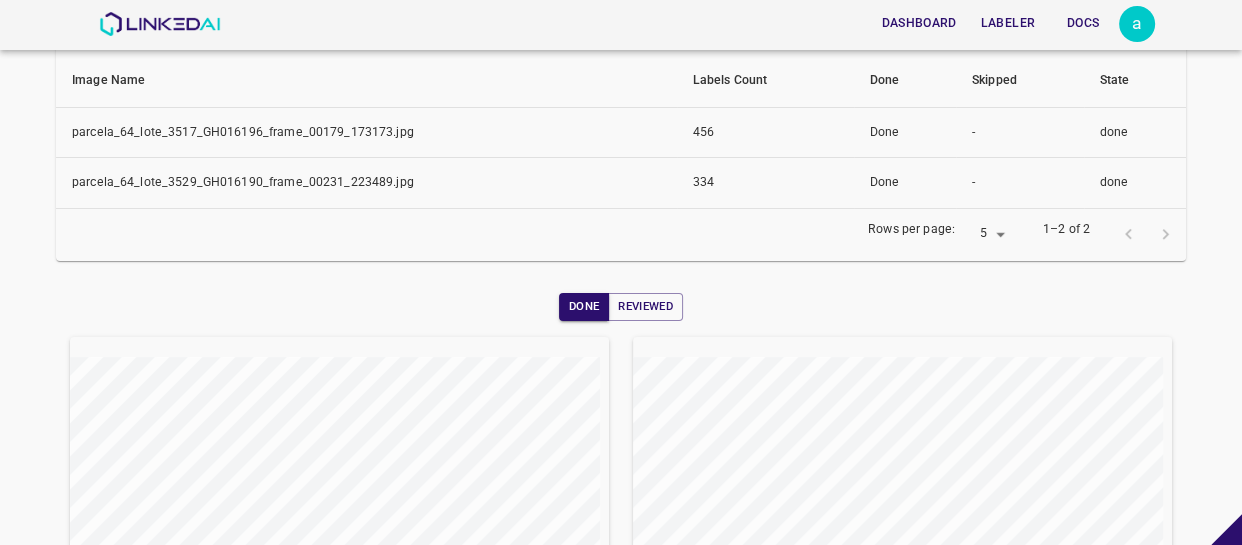 scroll, scrollTop: 363, scrollLeft: 0, axis: vertical 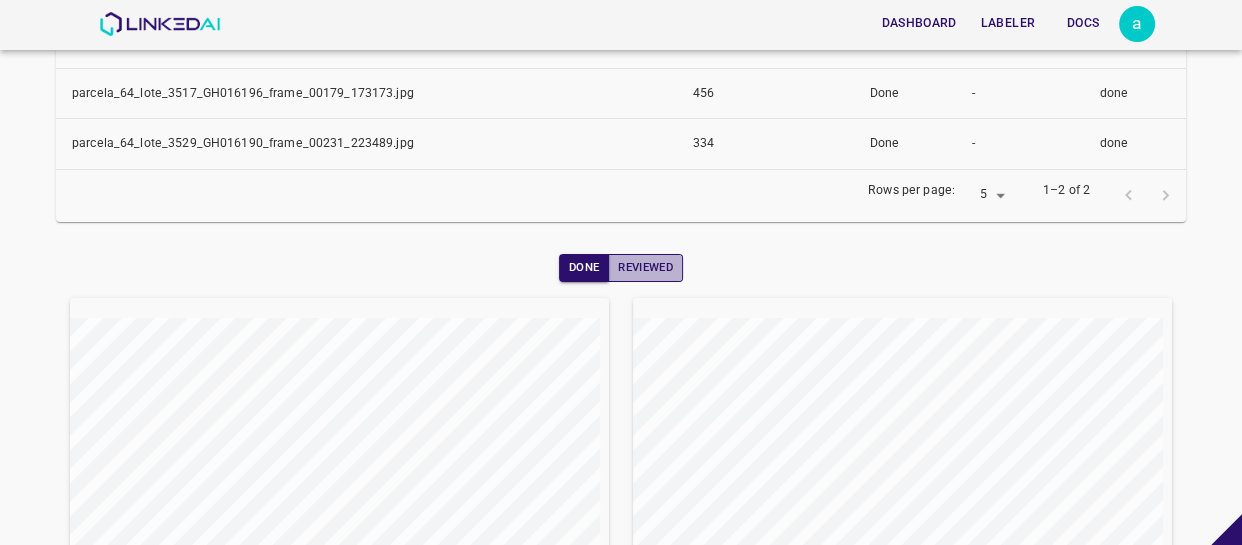 click on "Reviewed" at bounding box center [645, 268] 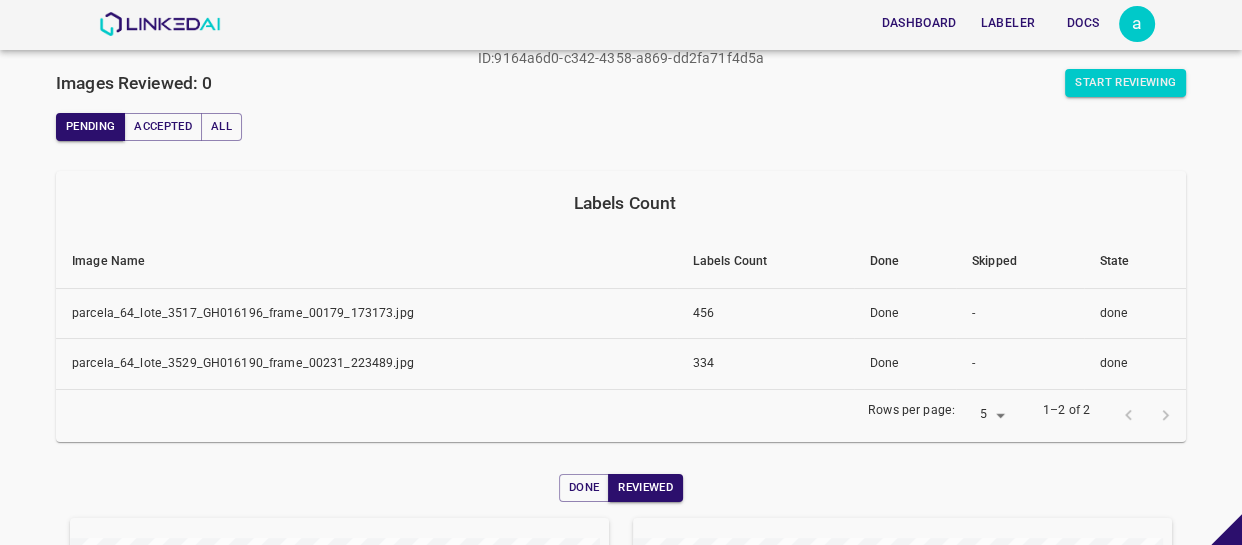 scroll, scrollTop: 90, scrollLeft: 0, axis: vertical 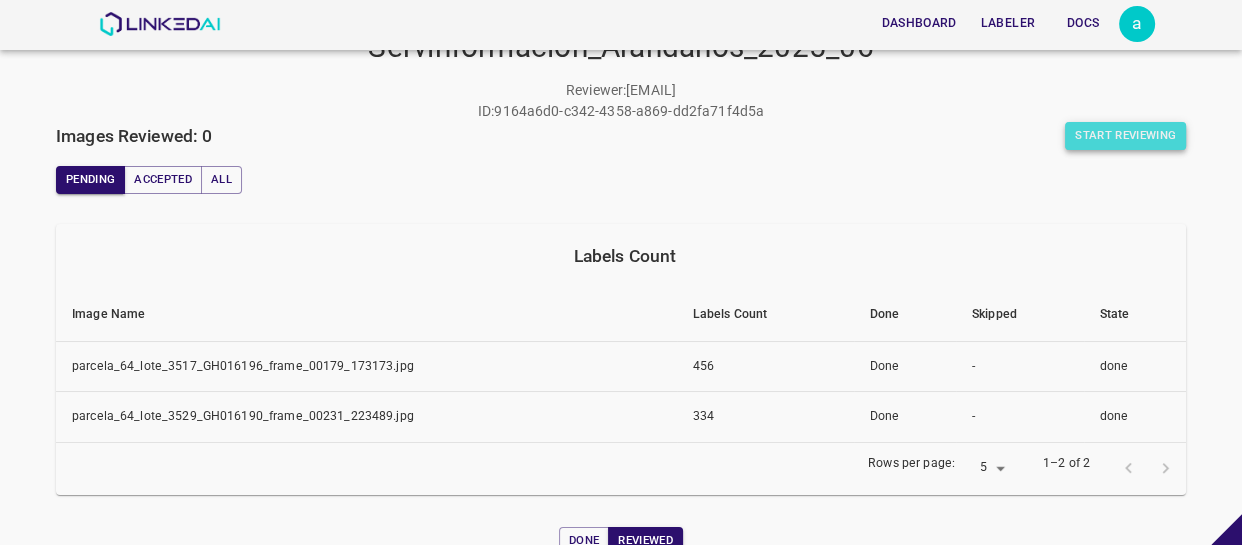 click on "Start Reviewing" at bounding box center [1125, 136] 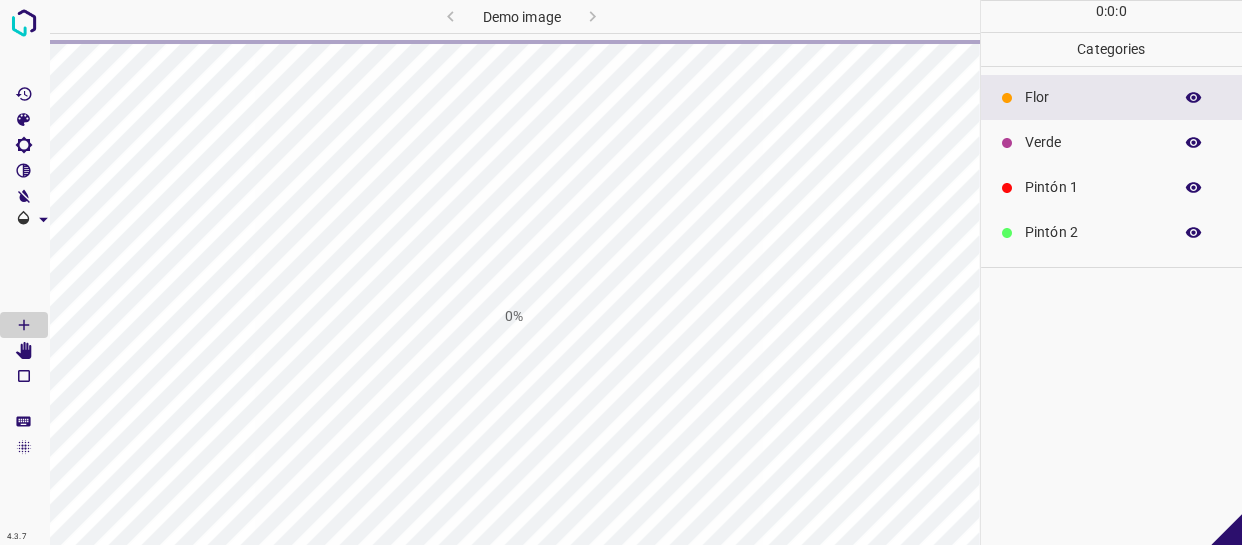 scroll, scrollTop: 0, scrollLeft: 0, axis: both 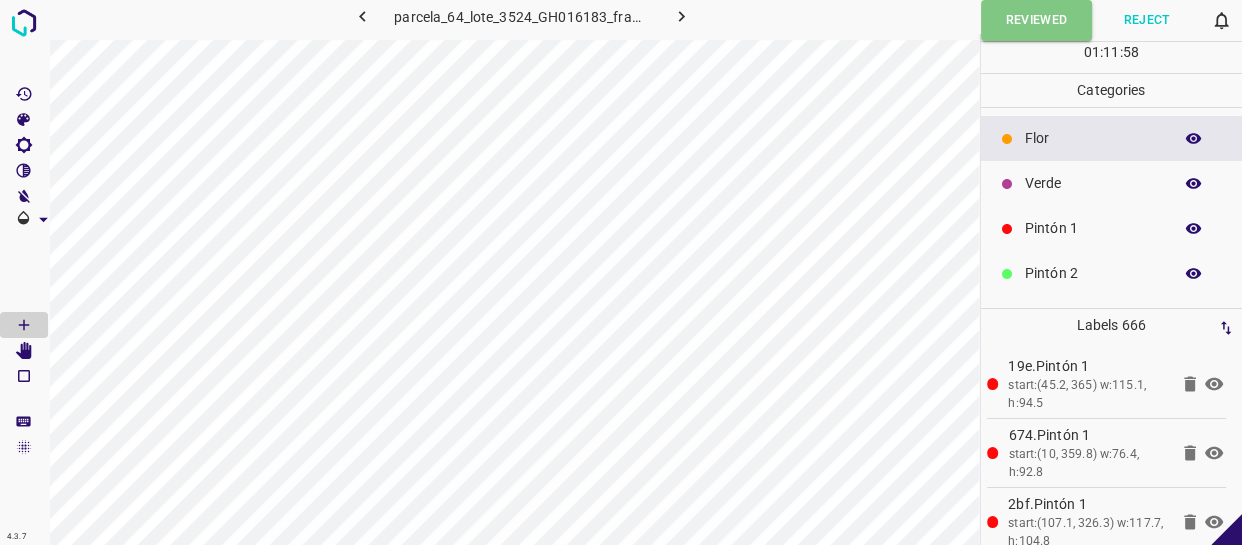 click 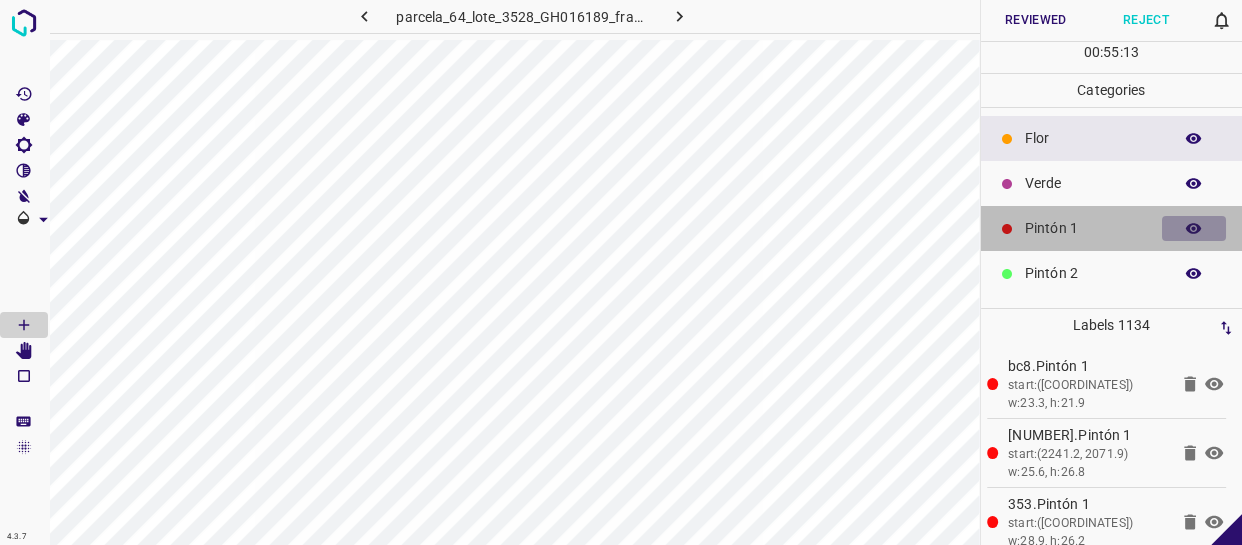 click 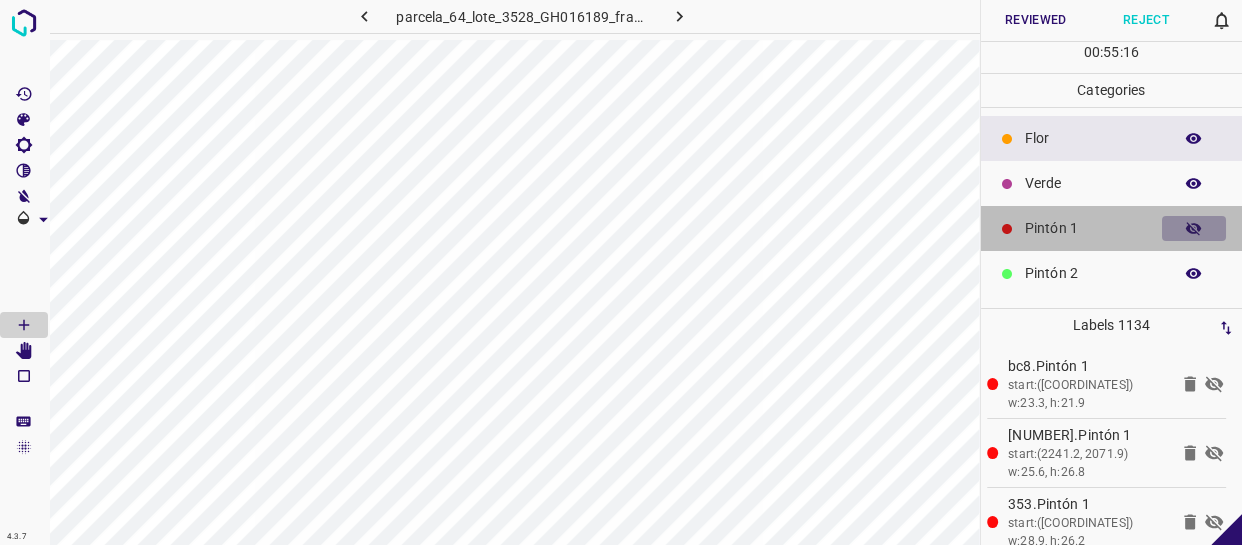 click 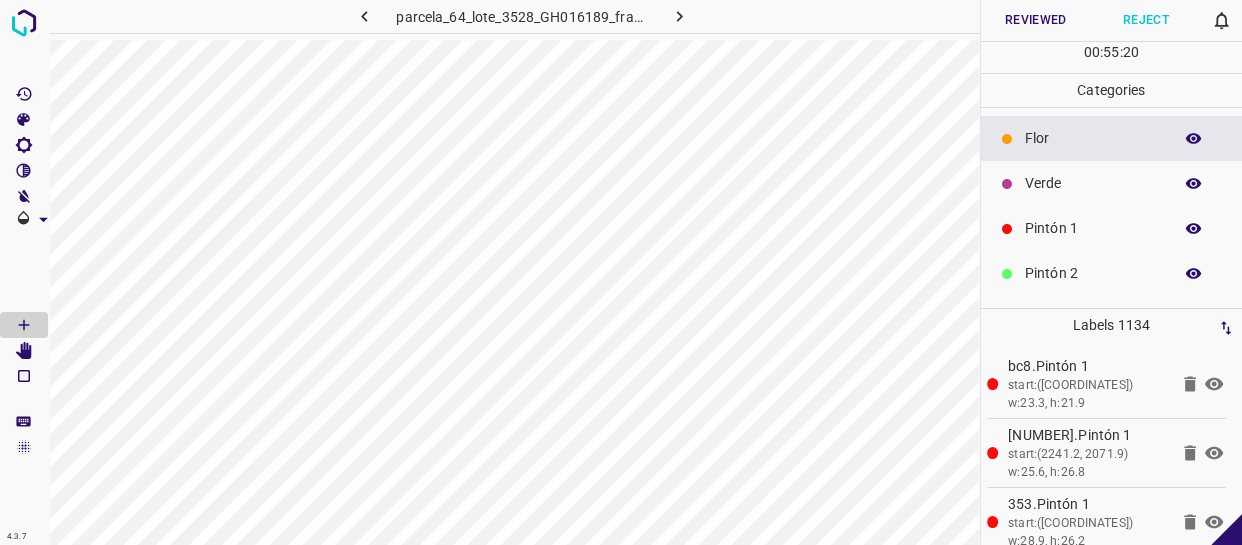 click on "Verde" at bounding box center (1112, 183) 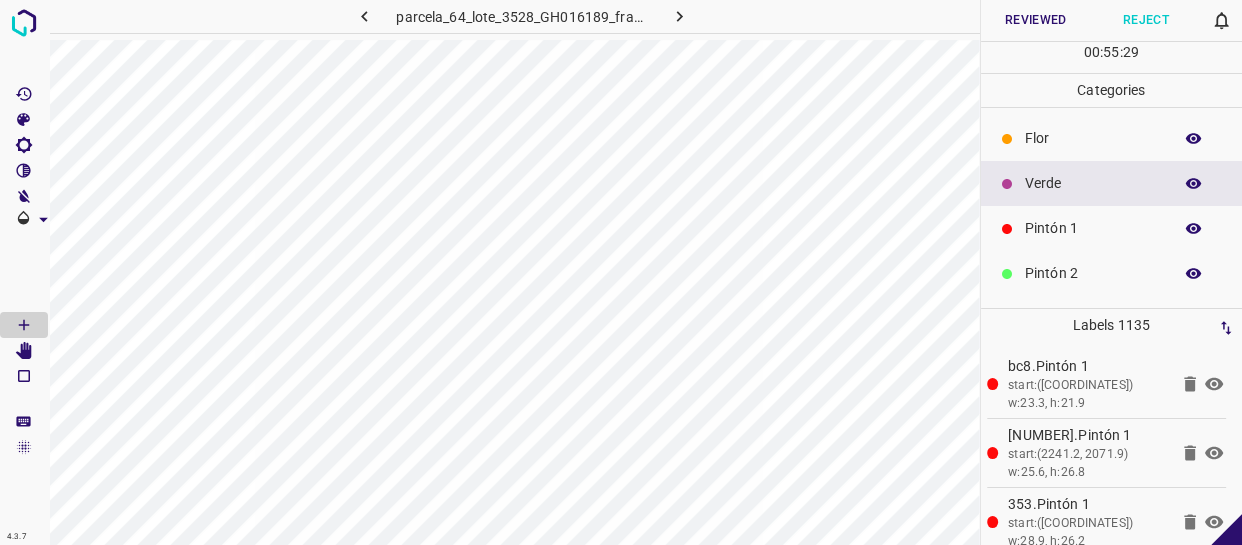 click on "Pintón 1" at bounding box center [1093, 228] 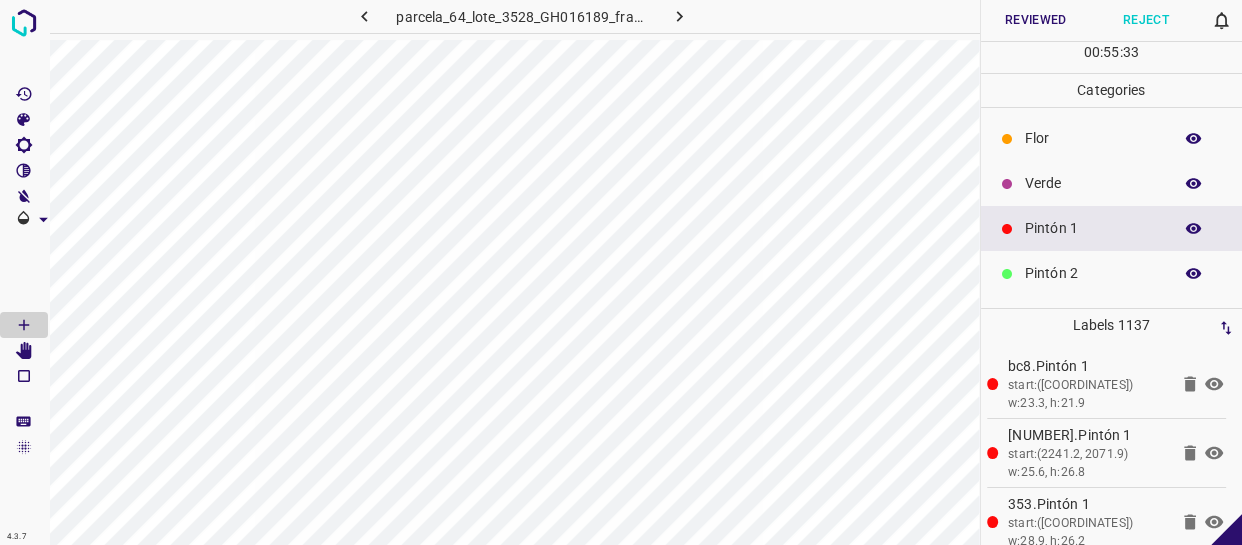 click on "Flor" at bounding box center (1093, 138) 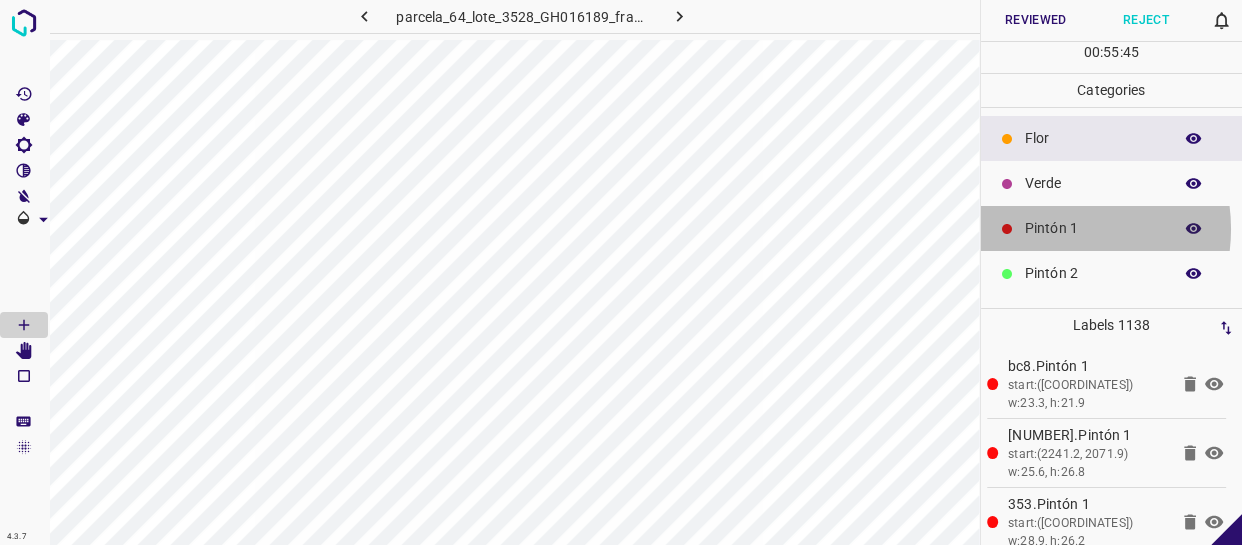 click on "Pintón 1" at bounding box center (1093, 228) 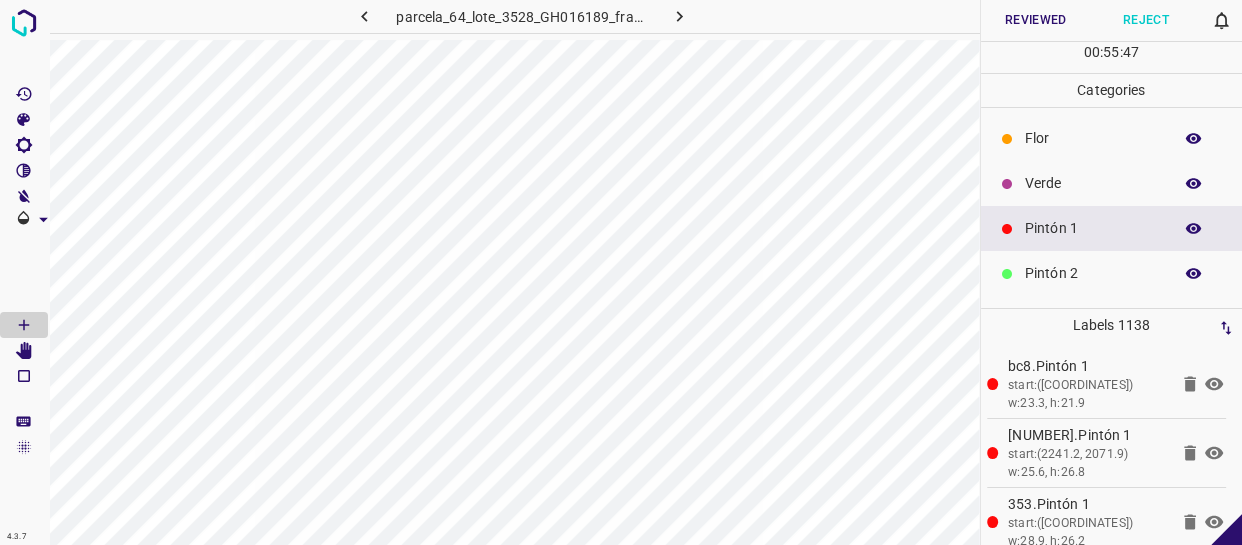 click 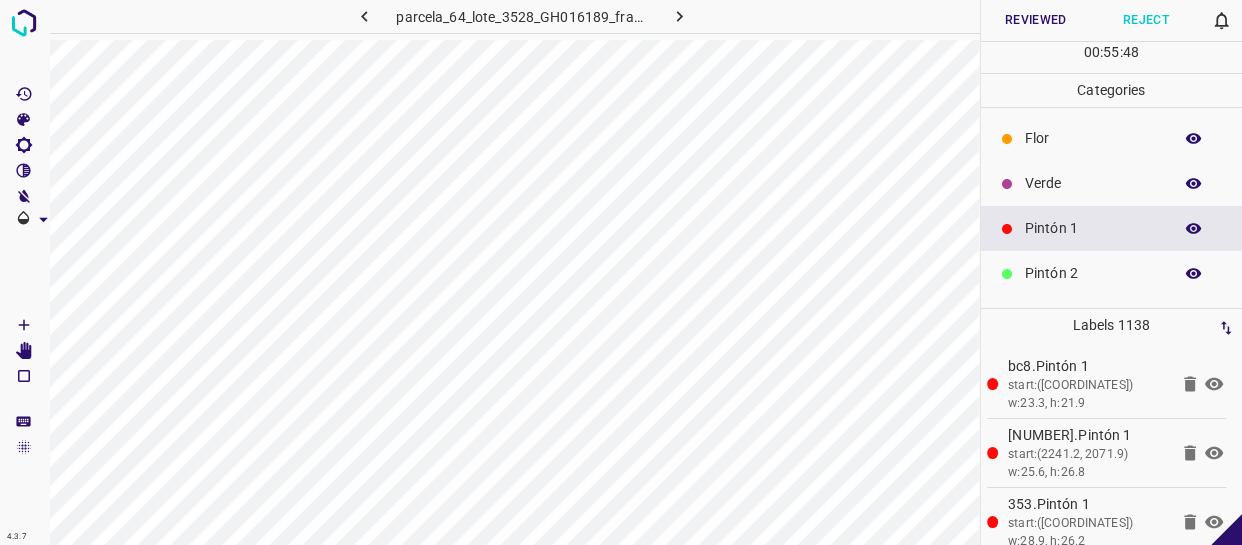 click 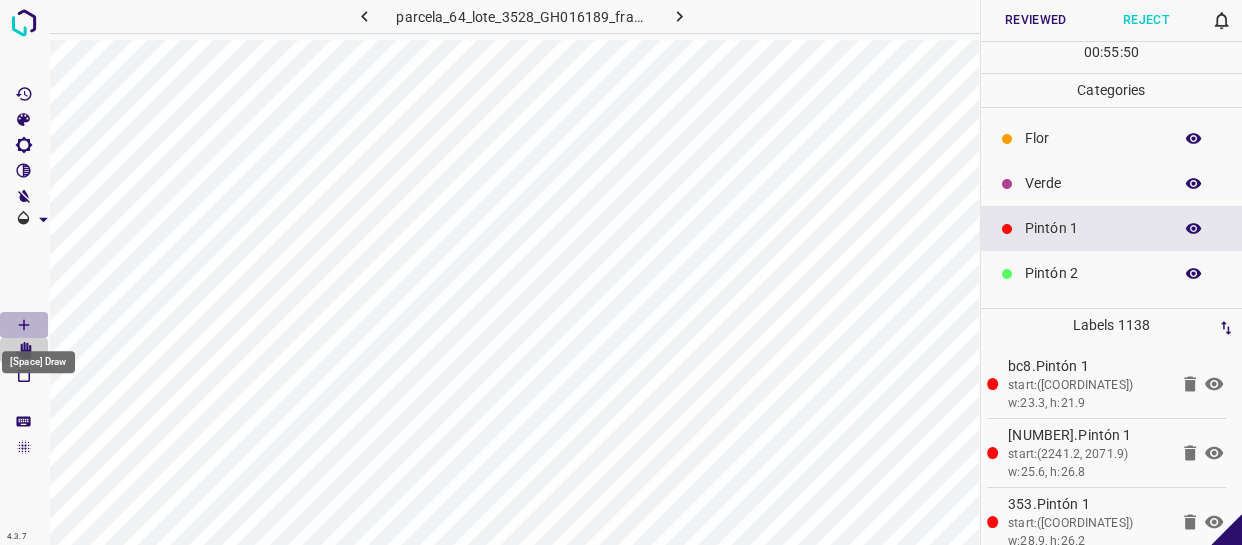 click 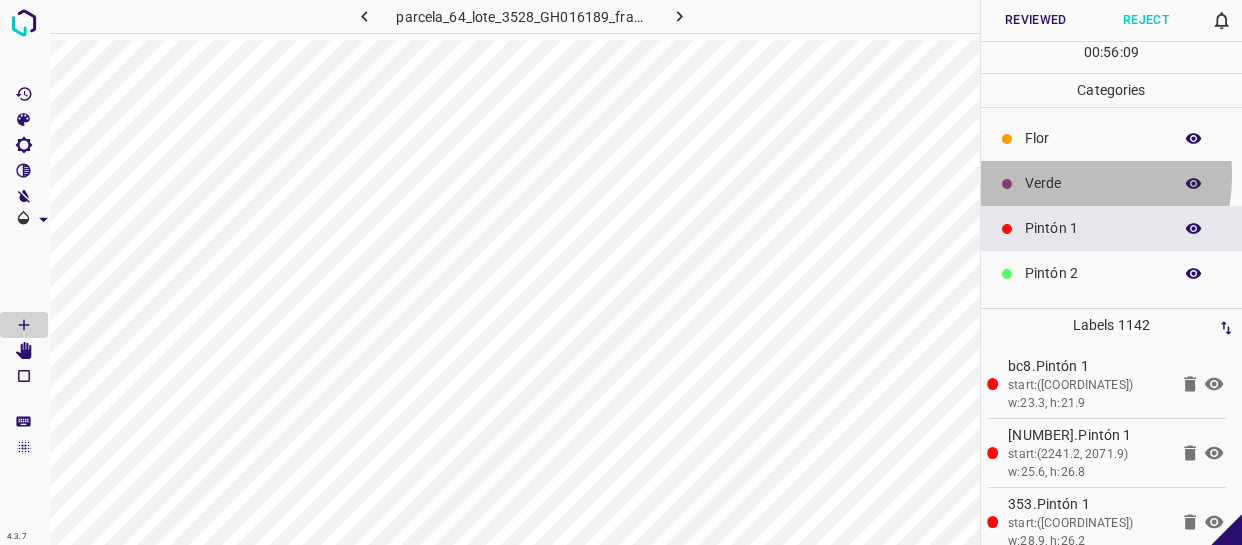 click on "Verde" at bounding box center [1093, 183] 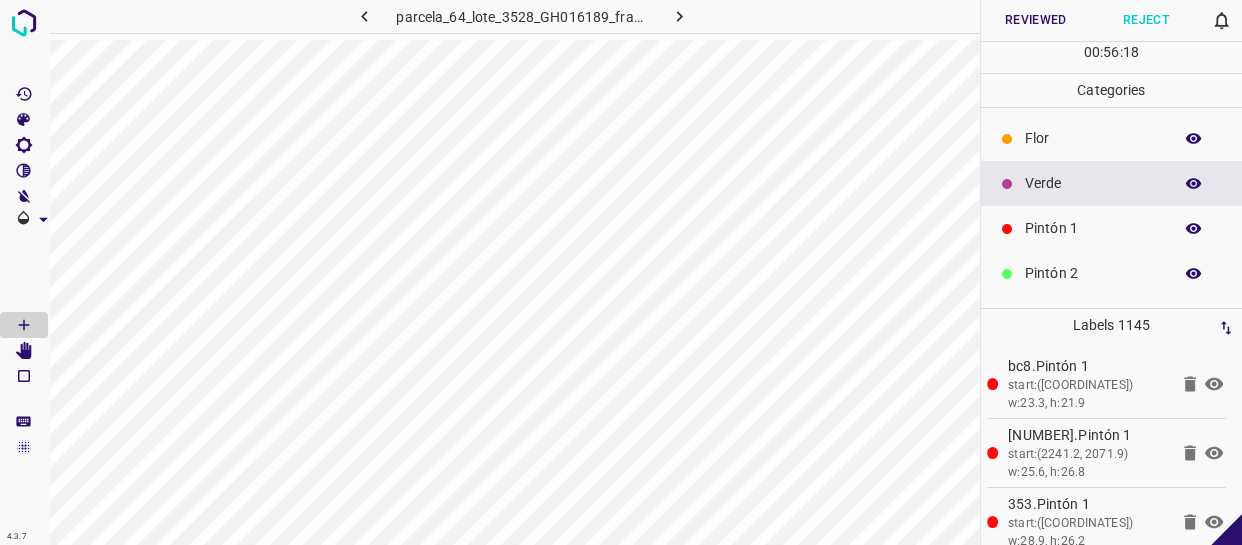 click on "Pintón 1" at bounding box center (1112, 228) 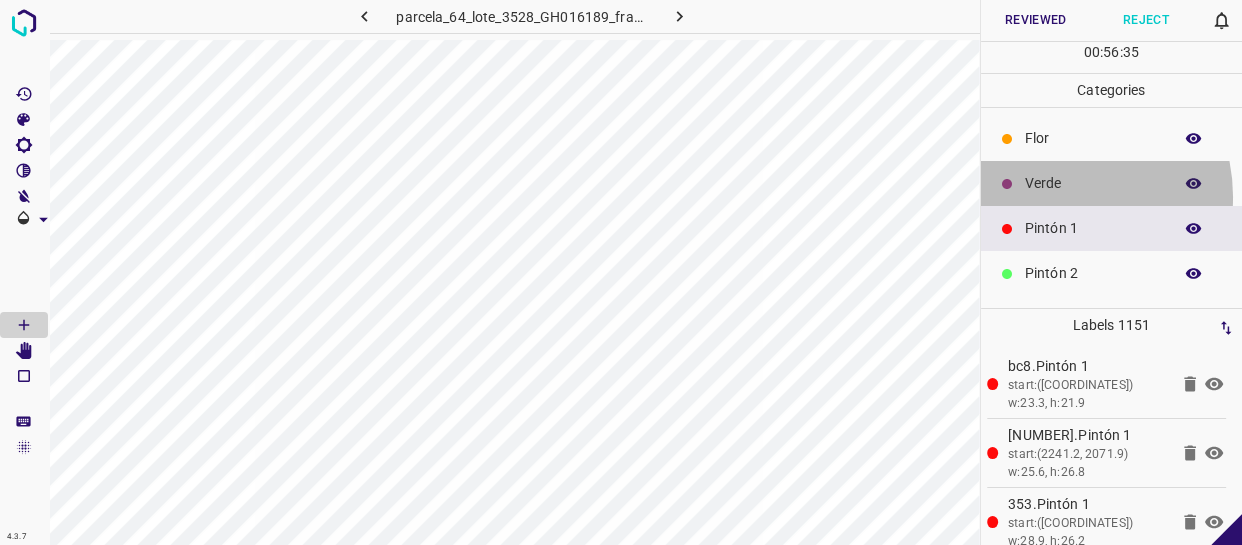 click on "Verde" at bounding box center [1112, 183] 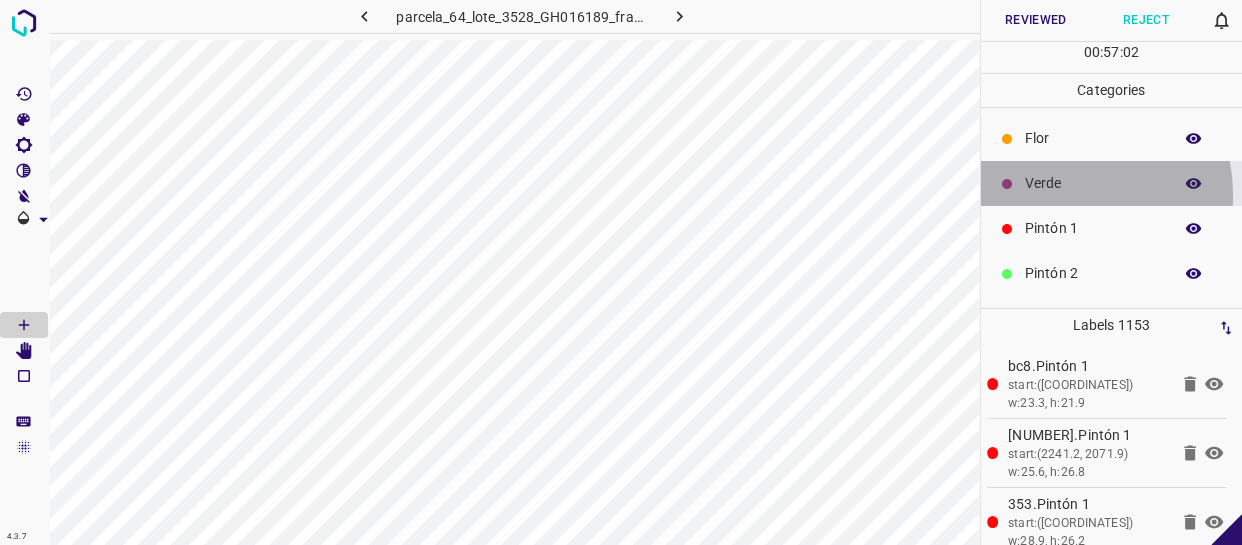 click on "Verde" at bounding box center [1112, 183] 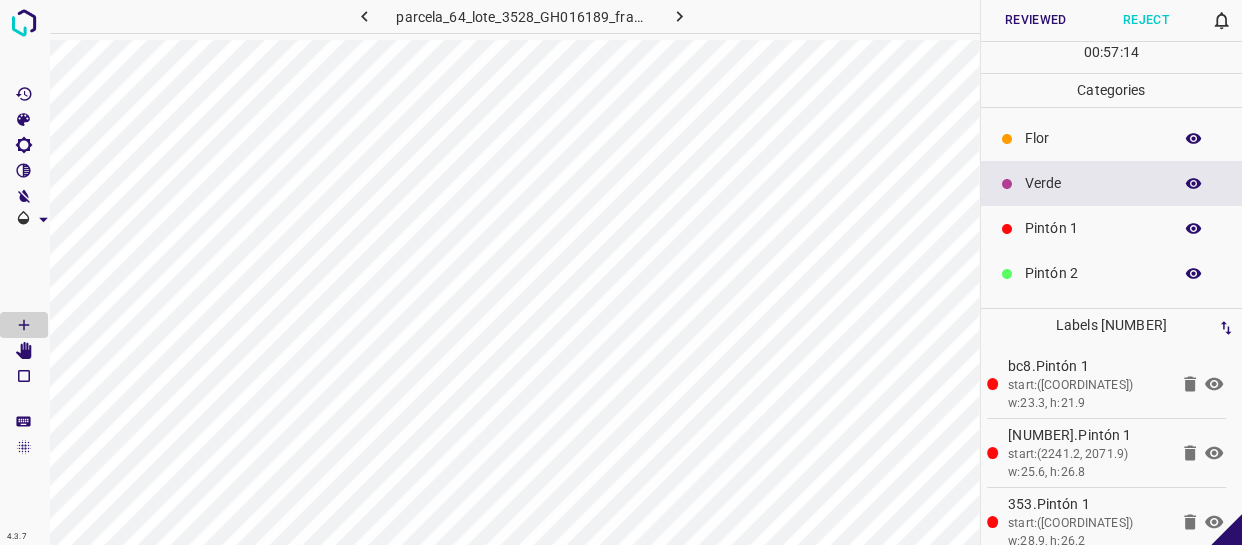 click on "Pintón 1" at bounding box center (1093, 228) 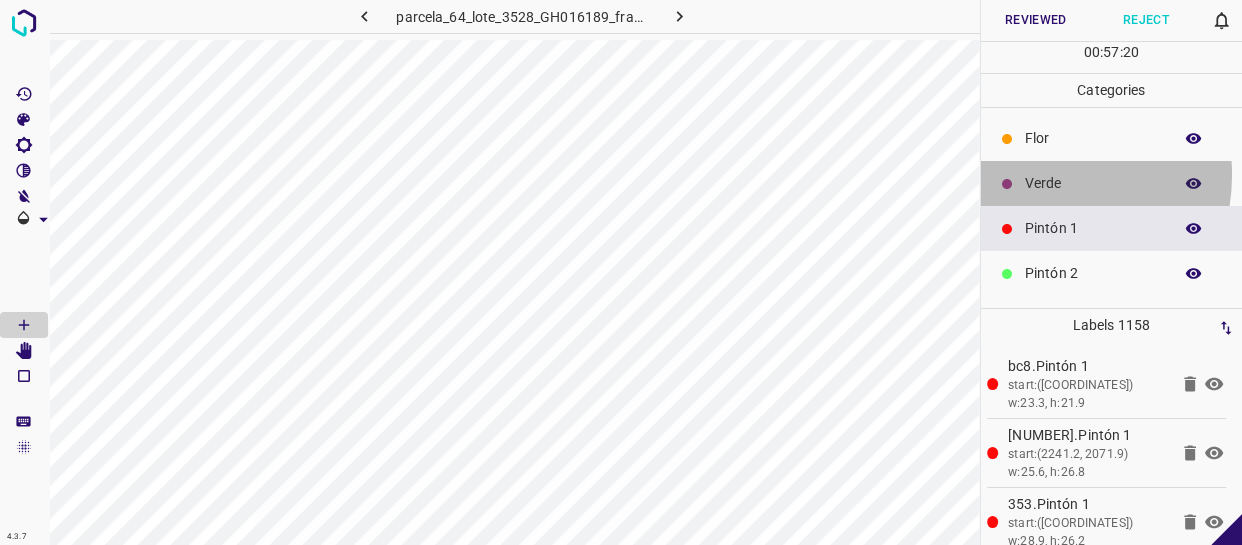 click on "Verde" at bounding box center (1093, 183) 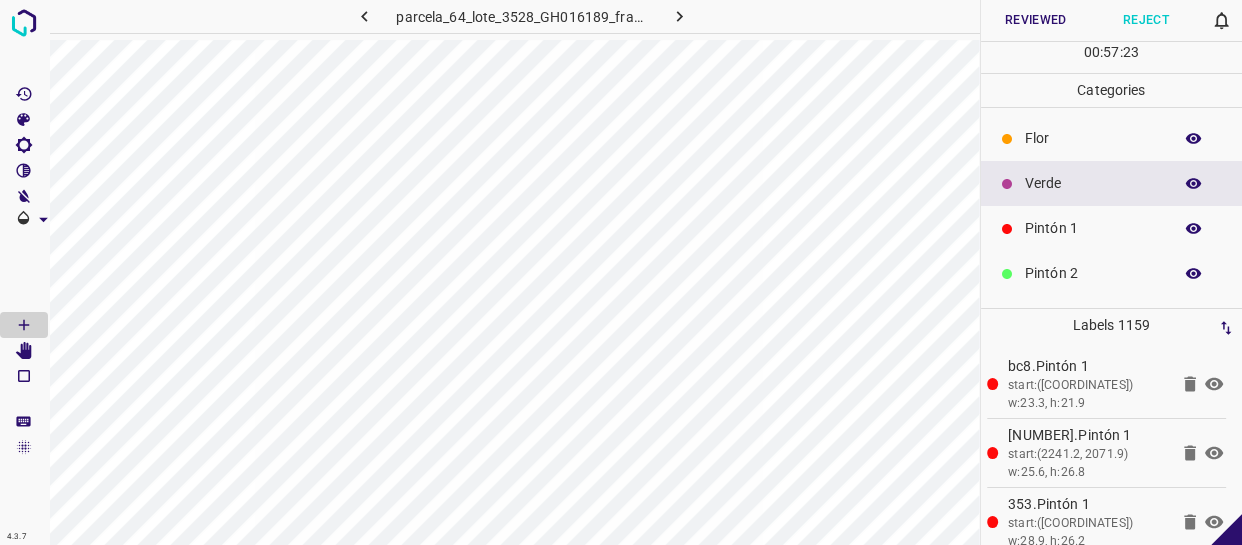 click on "Pintón 1" at bounding box center (1093, 228) 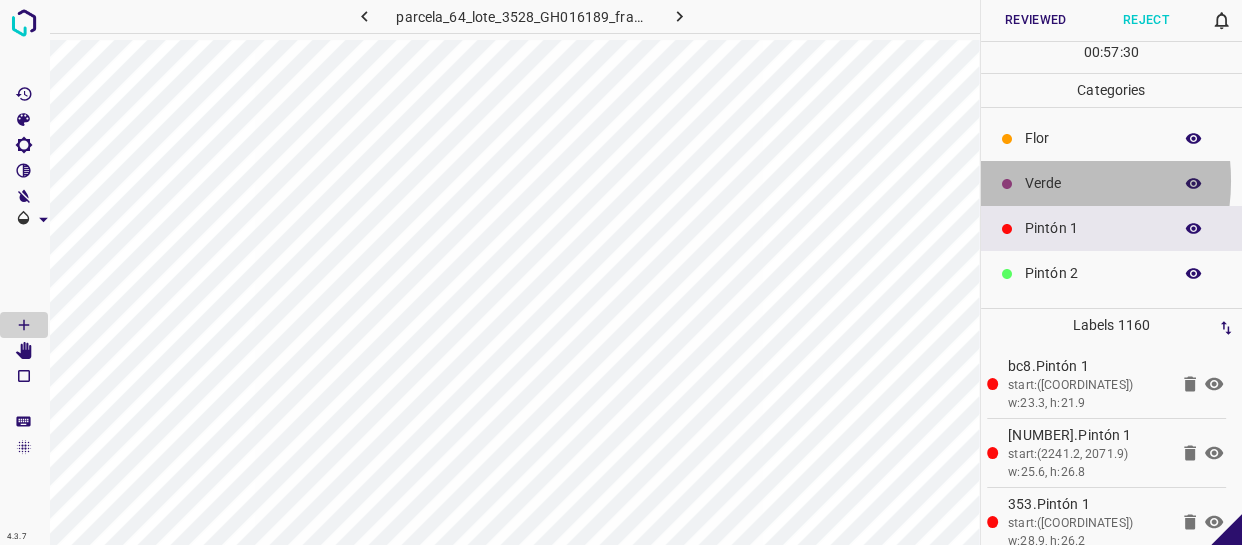 click on "Verde" at bounding box center (1093, 183) 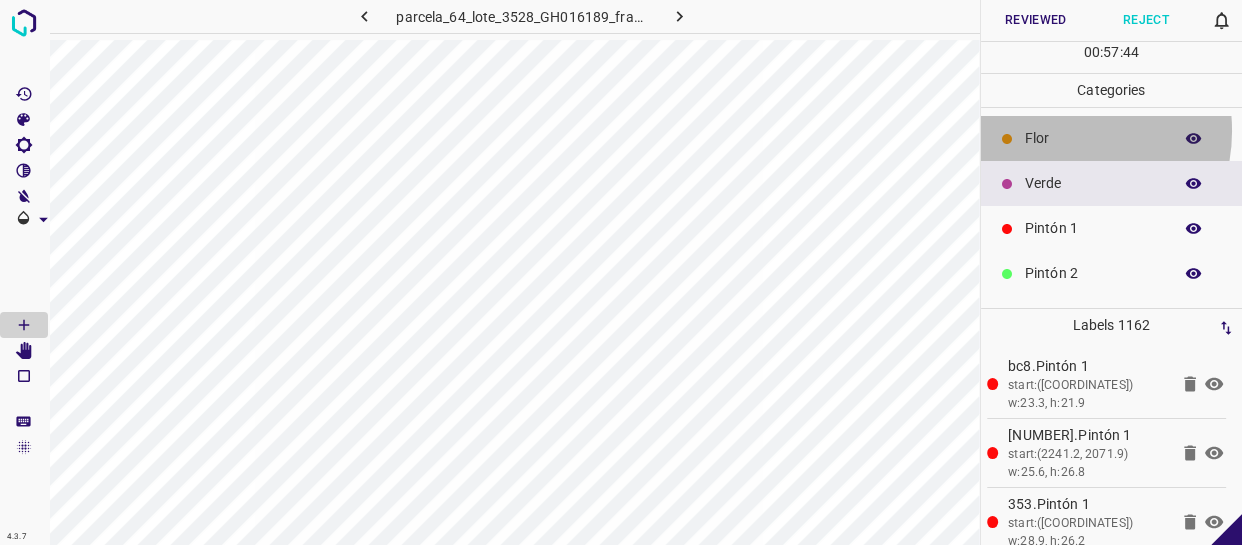 click on "Flor" at bounding box center (1093, 138) 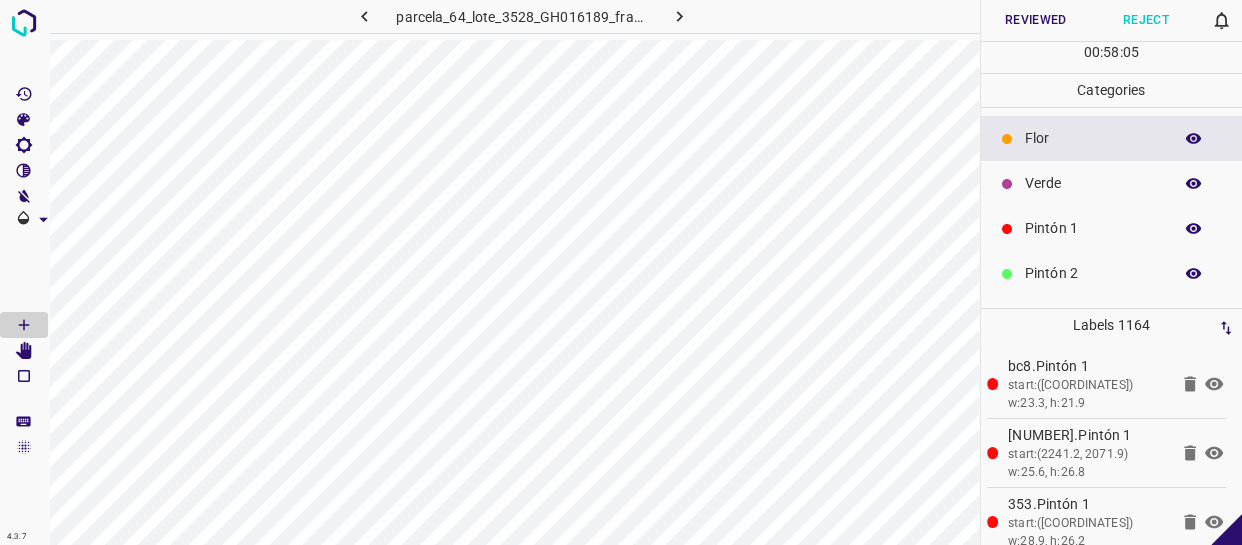 click on "Verde" at bounding box center [1093, 183] 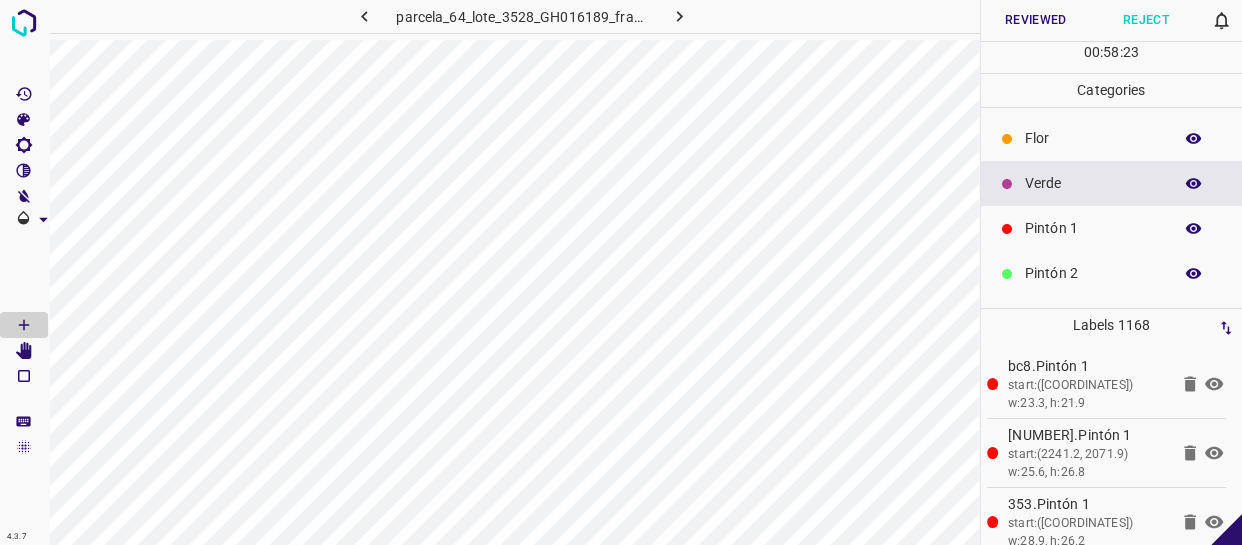 click on "Pintón 1" at bounding box center (1093, 228) 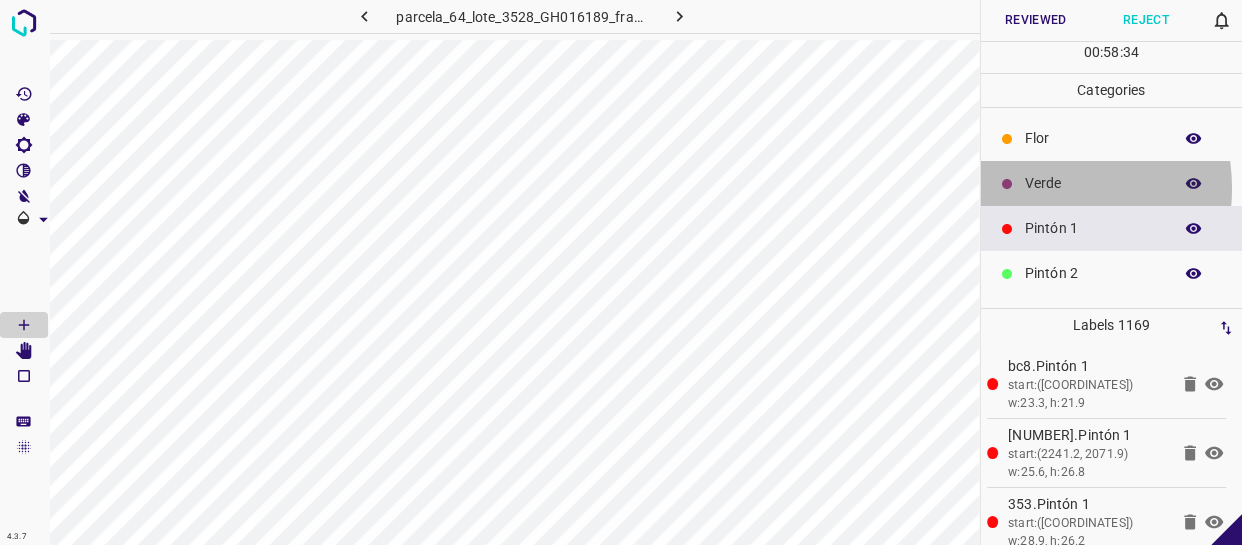 click on "Verde" at bounding box center (1093, 183) 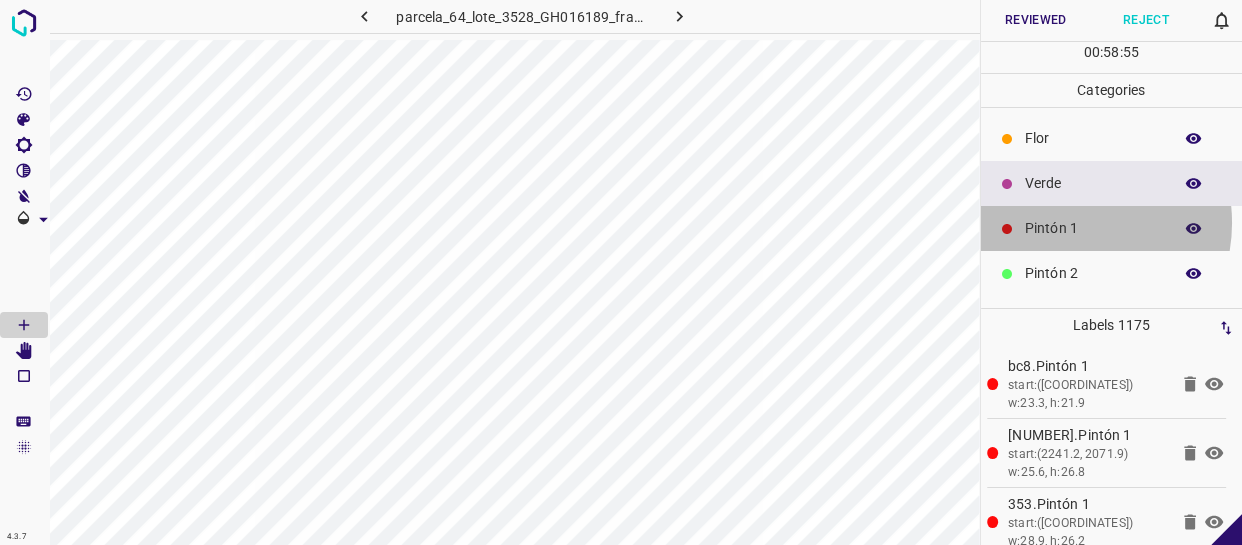 click on "Pintón 1" at bounding box center [1093, 228] 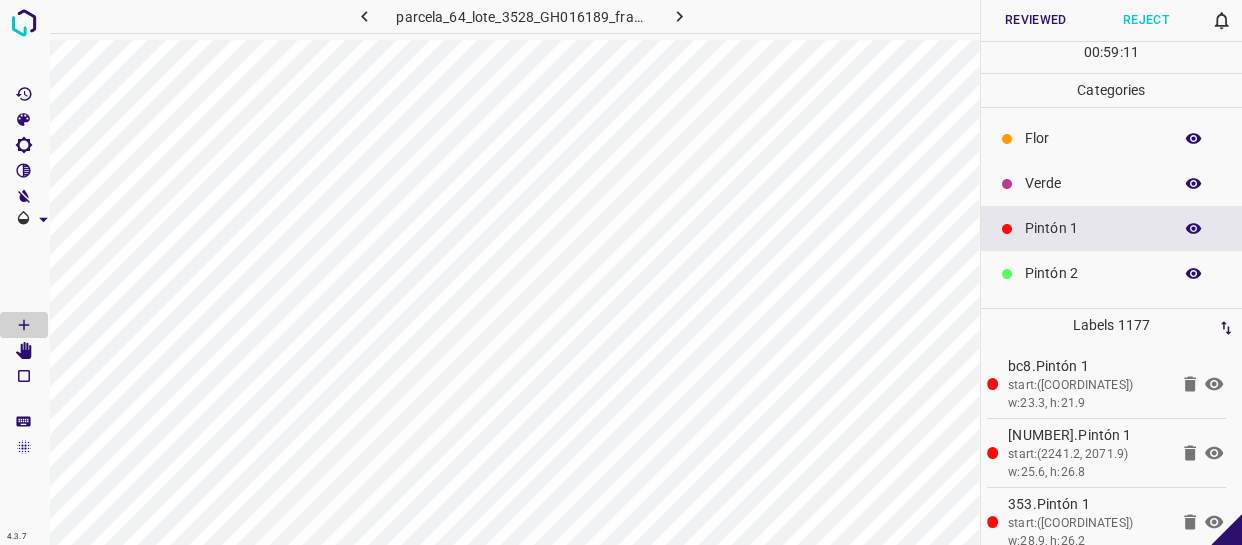 click on "Verde" at bounding box center [1093, 183] 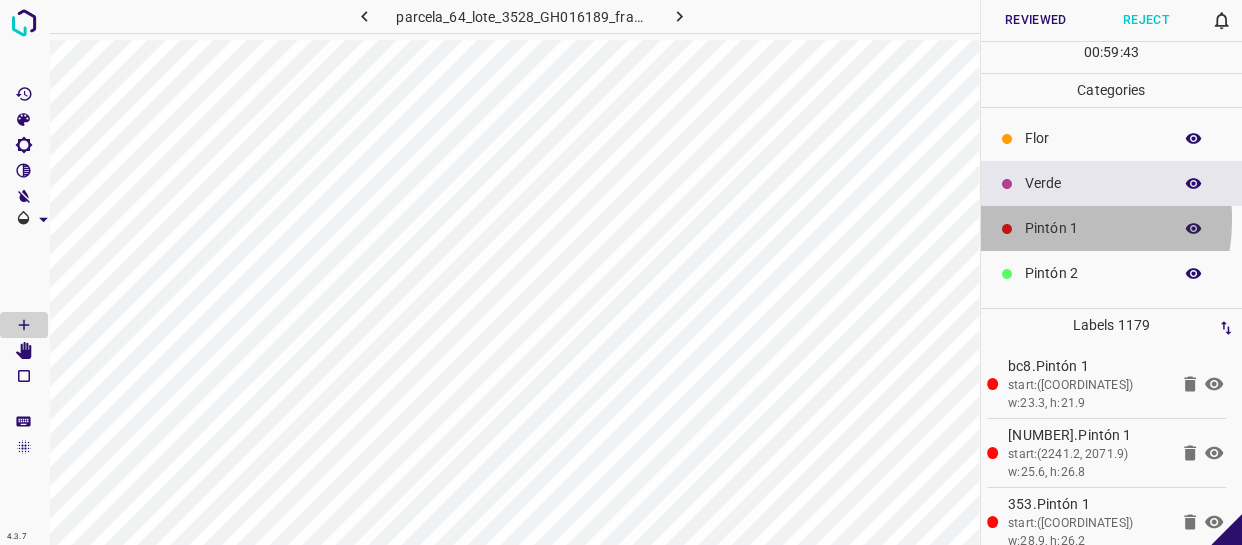 click on "Pintón 1" at bounding box center (1093, 228) 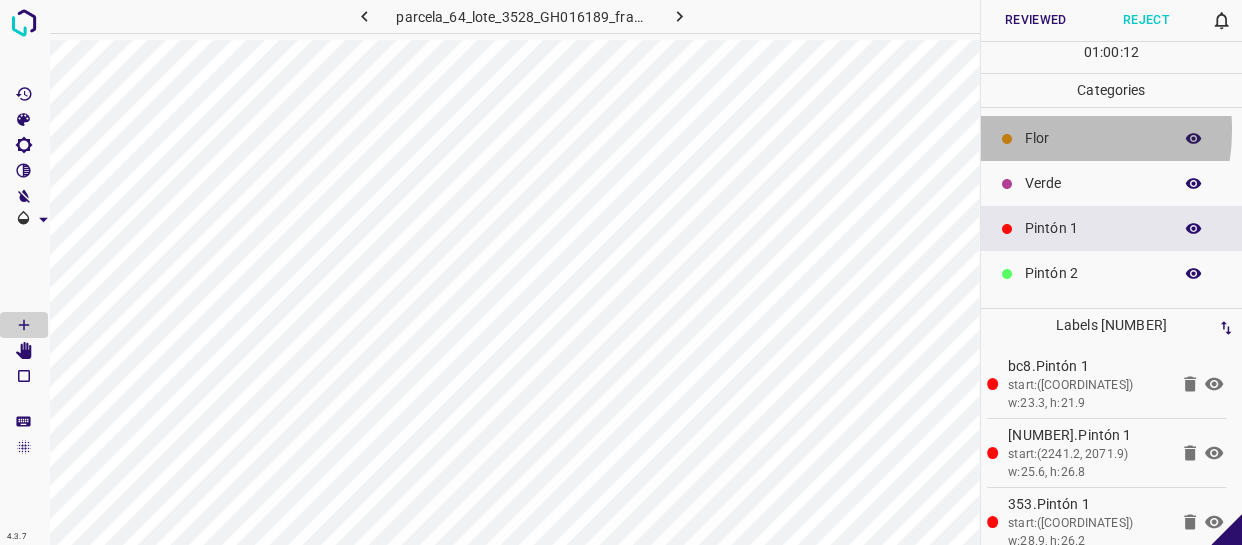 click on "Flor" at bounding box center (1093, 138) 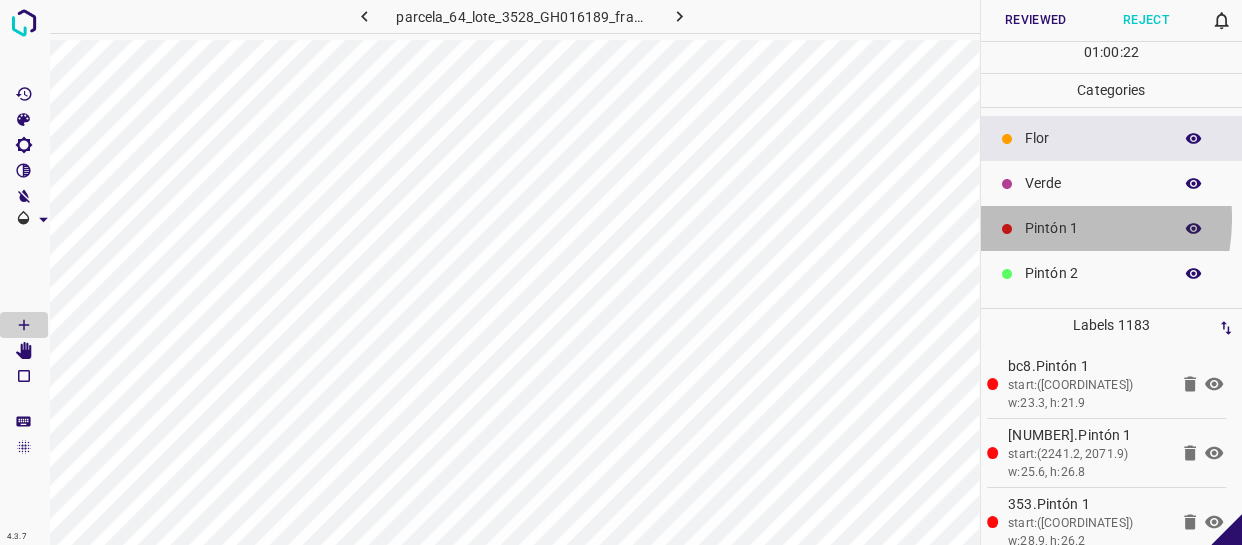 click on "Pintón 1" at bounding box center [1093, 228] 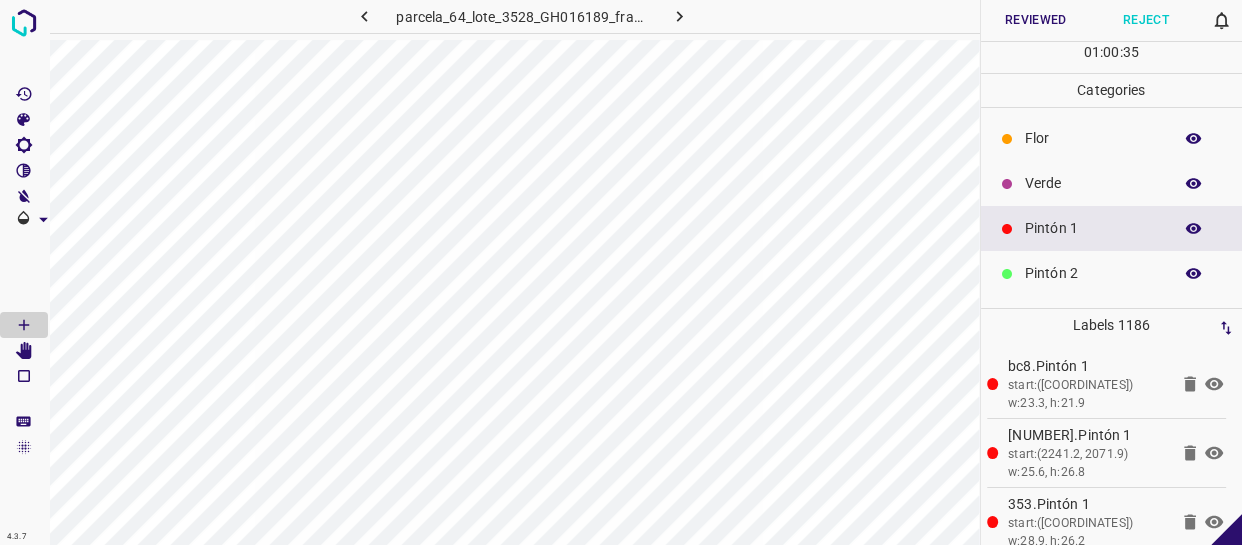 click on "Reviewed" at bounding box center (1036, 20) 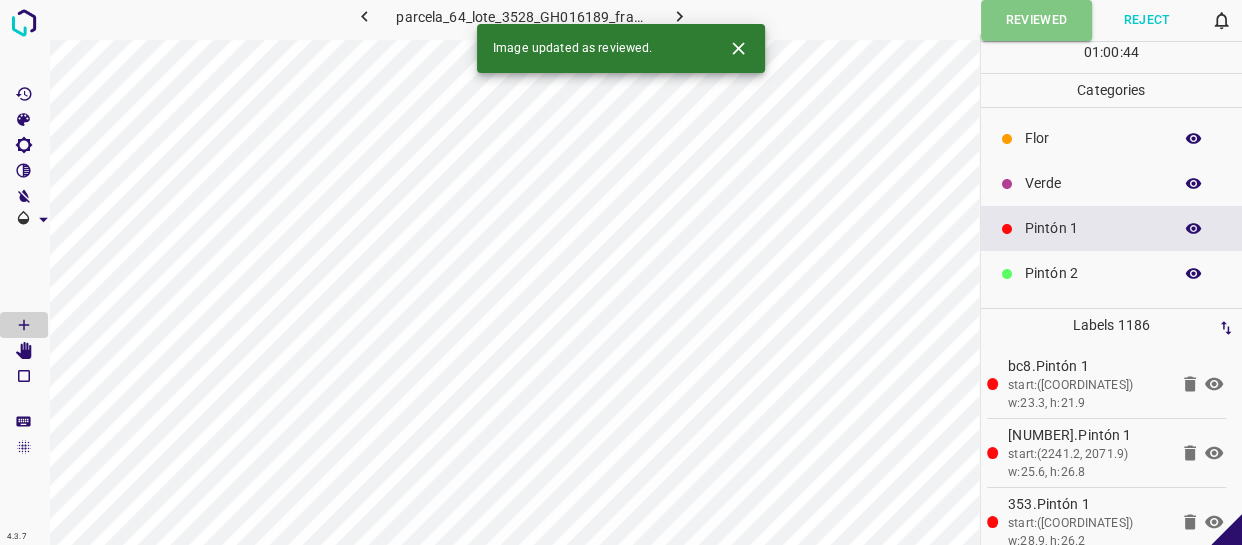 click on "Verde" at bounding box center [1093, 183] 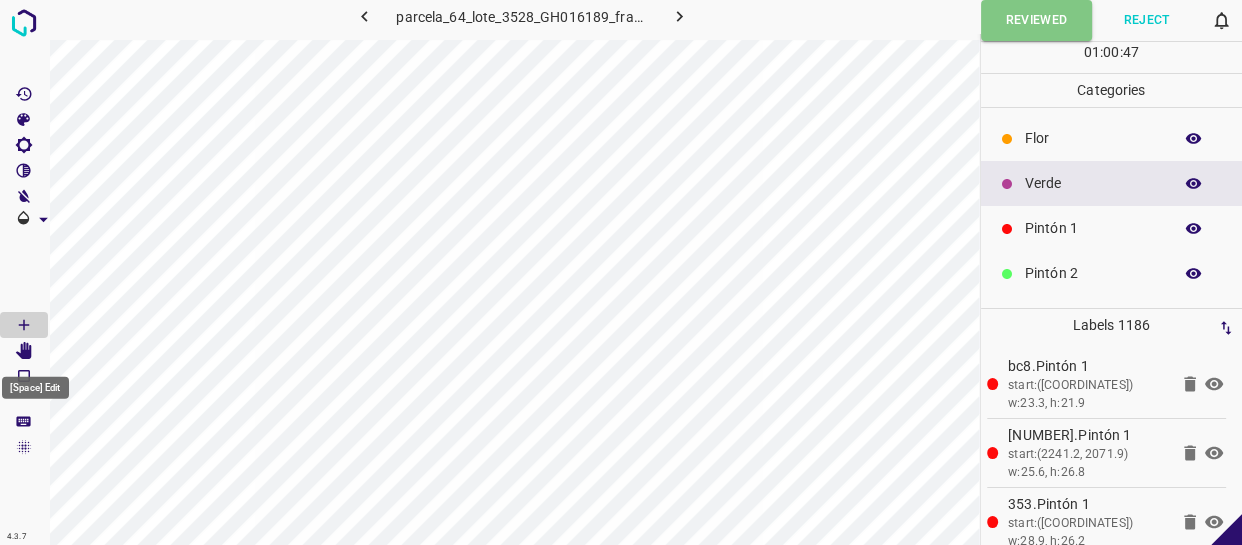 click 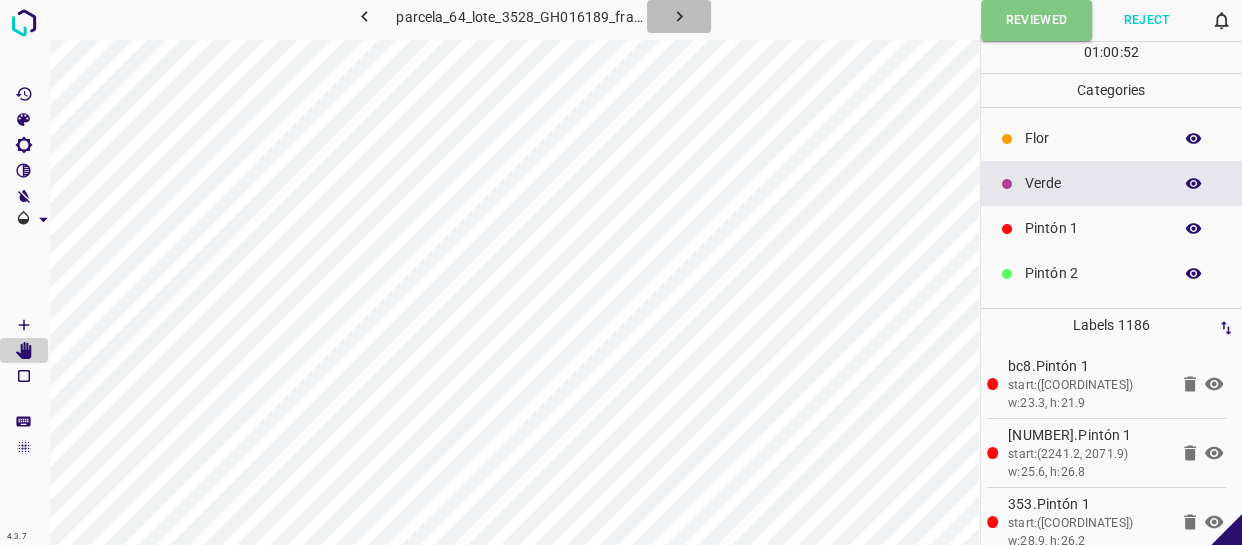 click 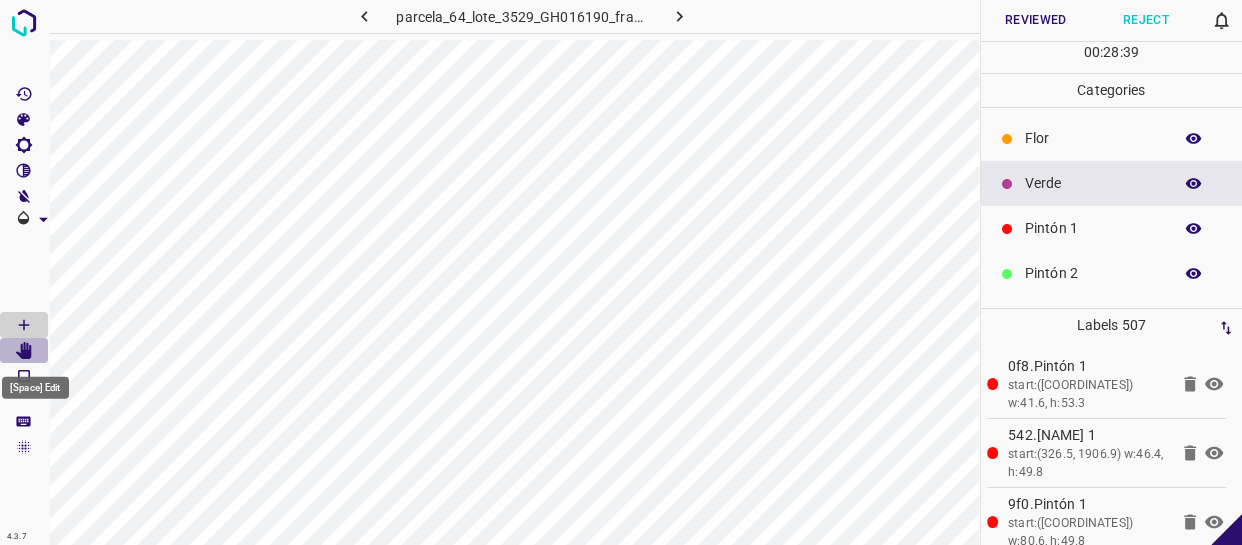 click 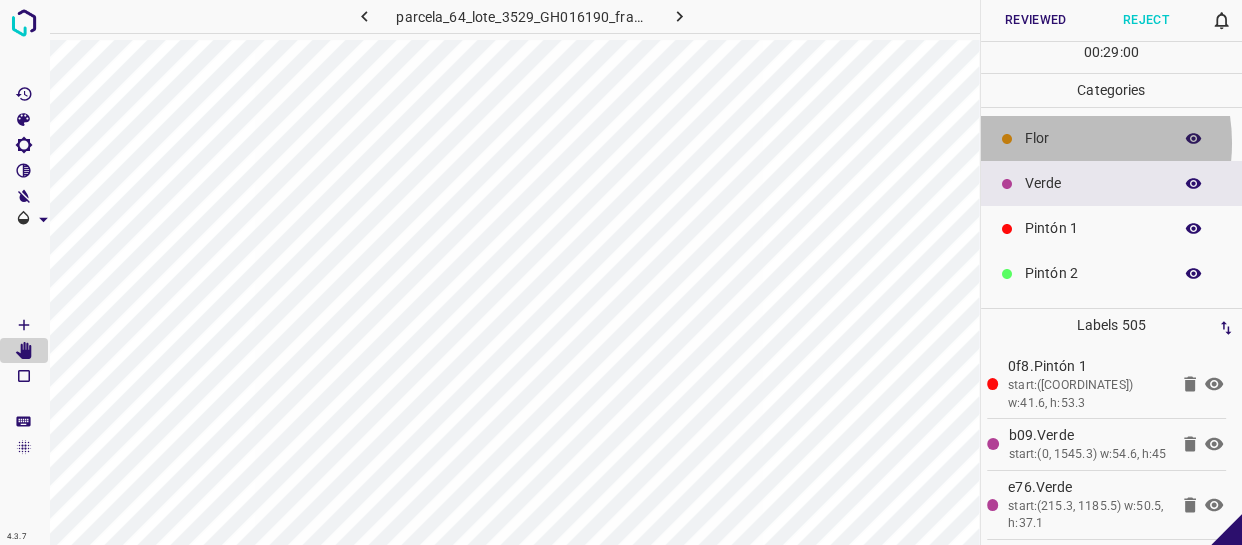 click on "Flor" at bounding box center (1093, 138) 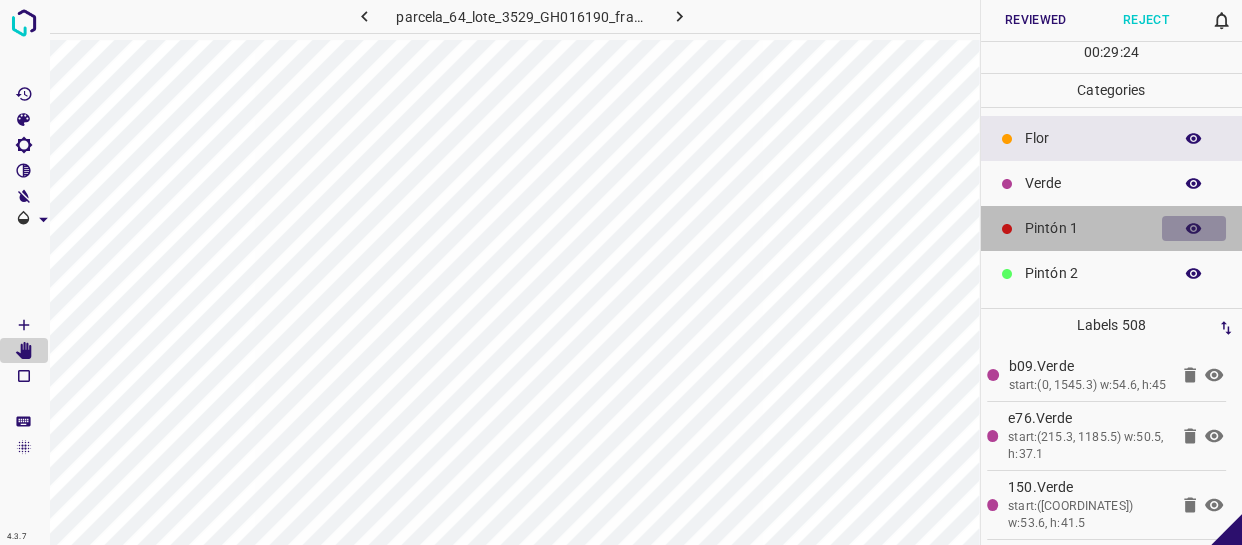 click 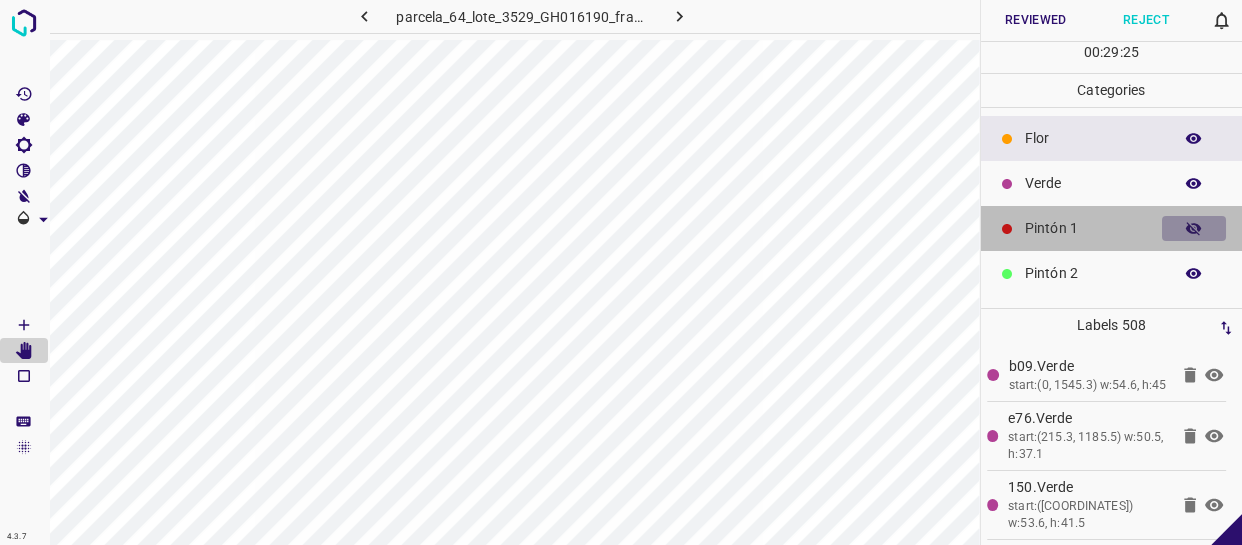 click 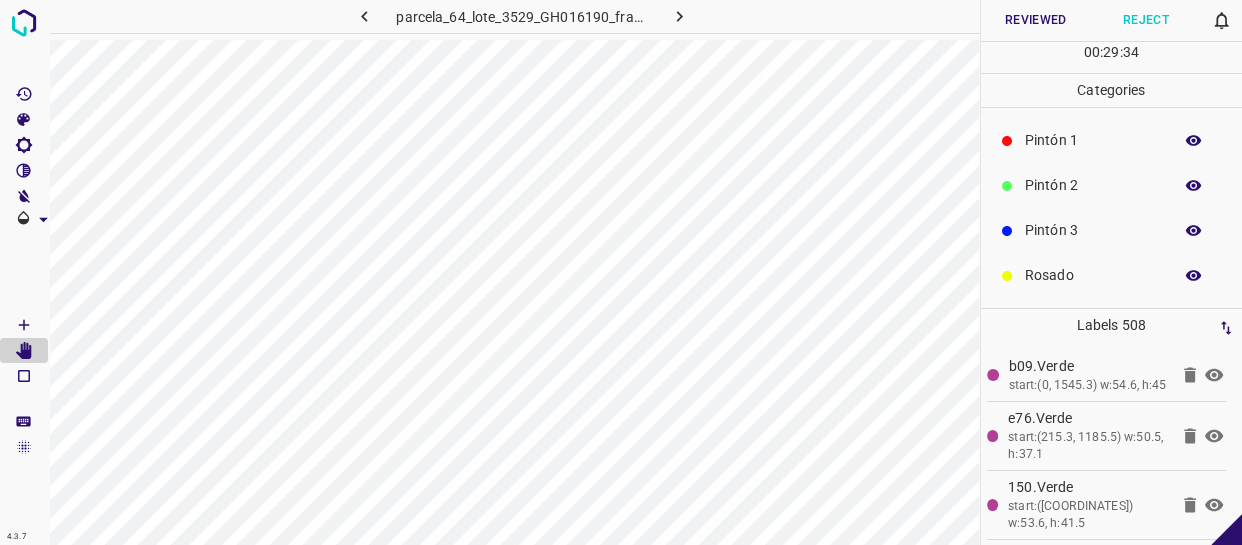 scroll, scrollTop: 84, scrollLeft: 0, axis: vertical 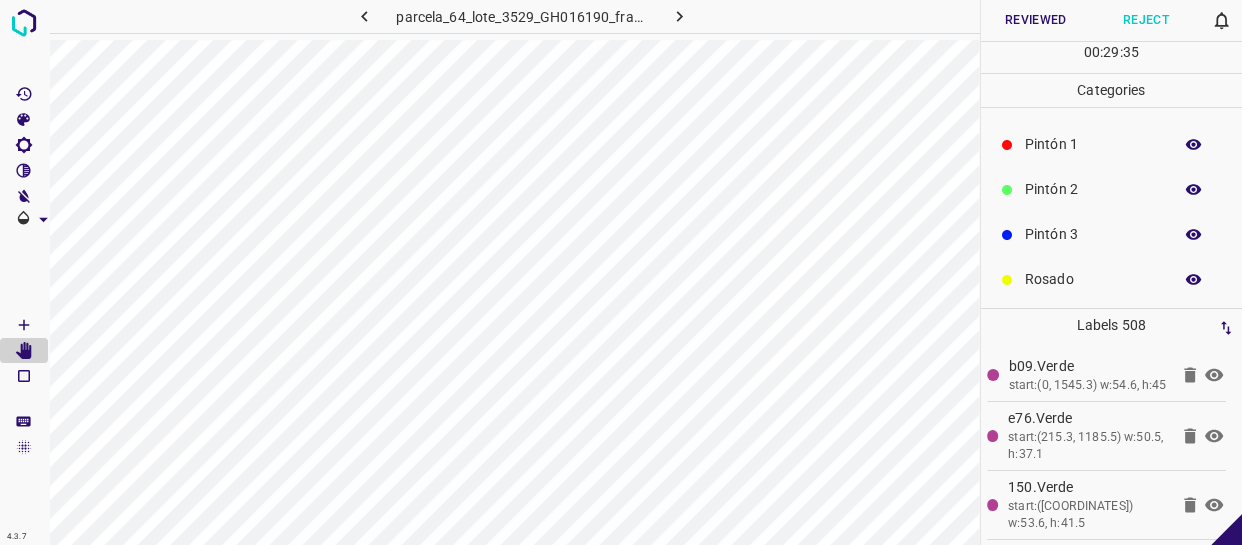 click on "Pintón 3" at bounding box center [1112, 234] 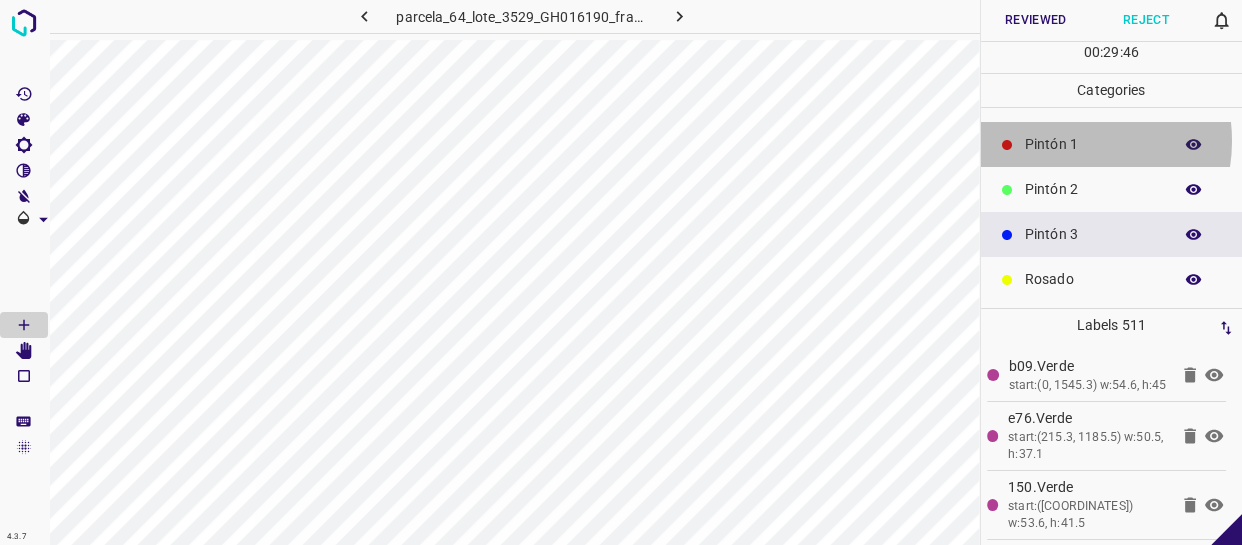 click on "Pintón 1" at bounding box center [1093, 144] 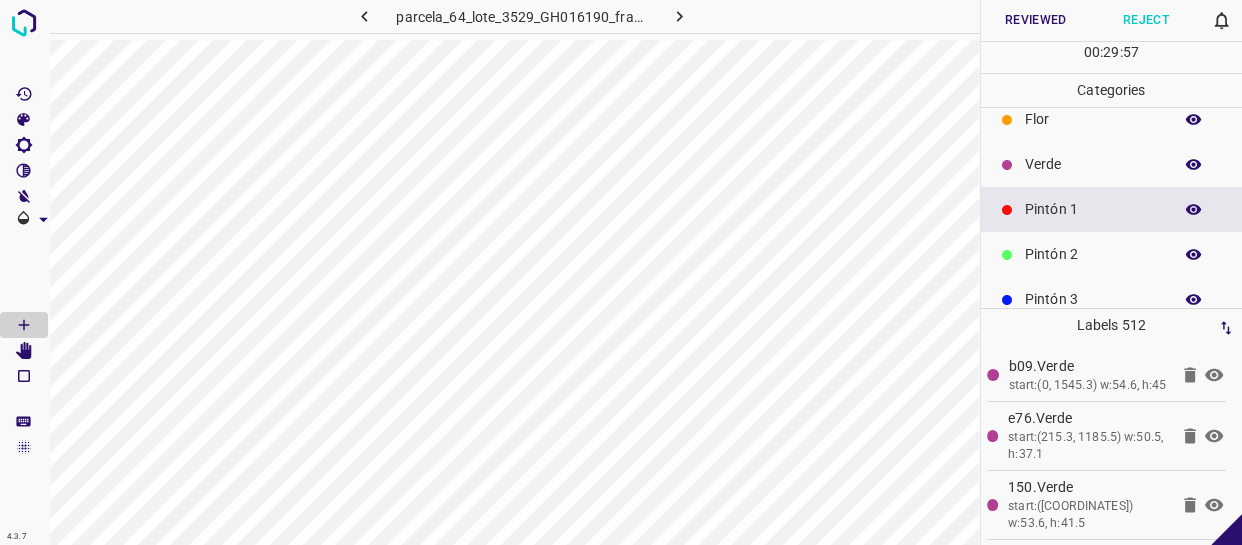 scroll, scrollTop: 0, scrollLeft: 0, axis: both 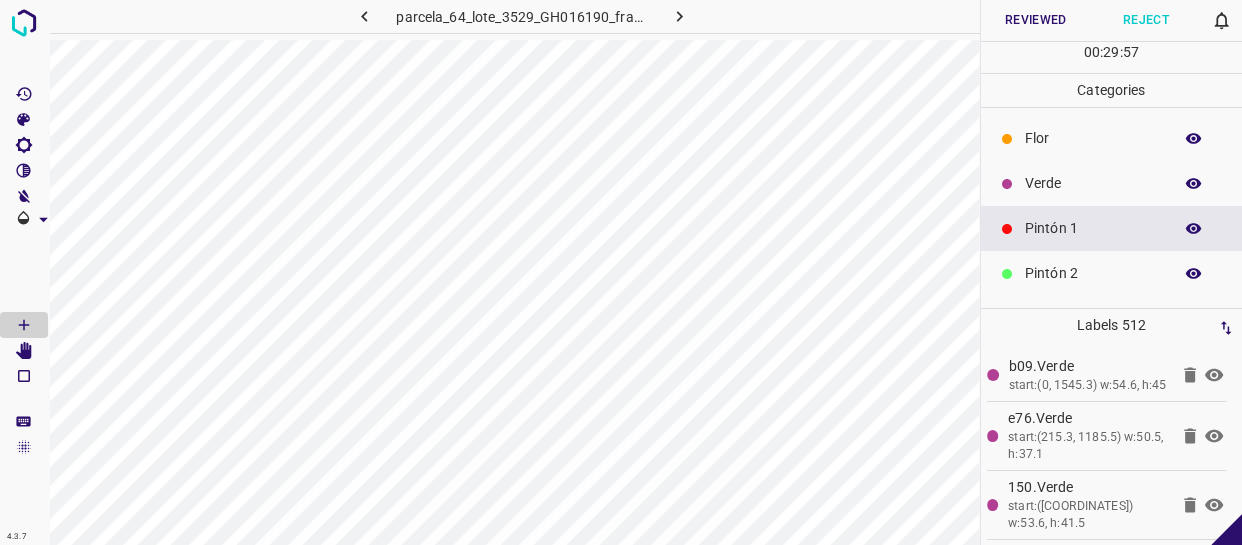 click on "Flor" at bounding box center (1093, 138) 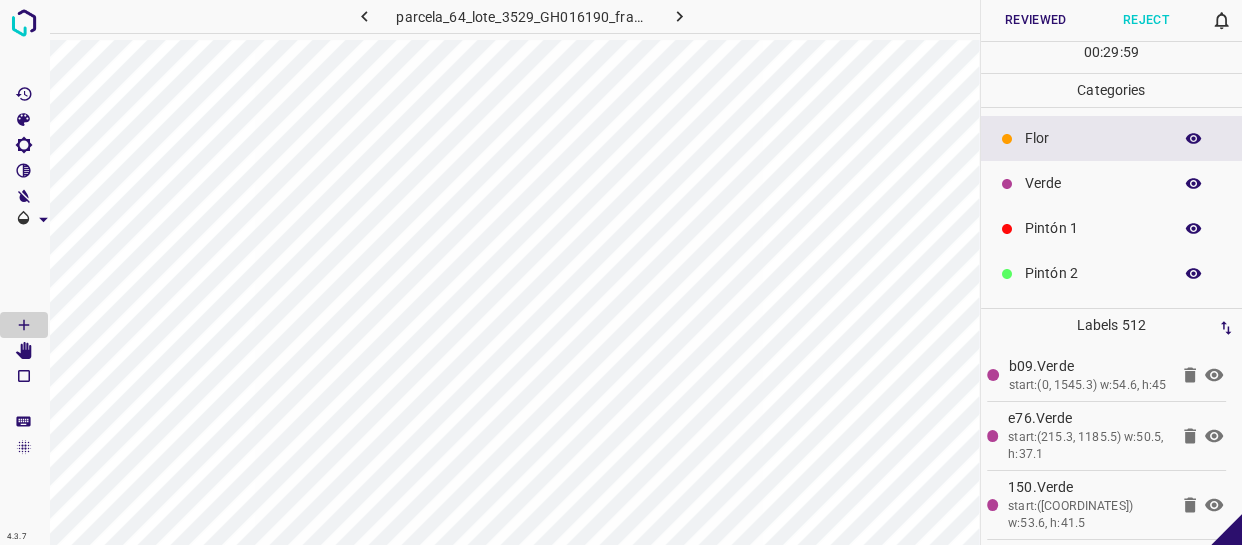 scroll, scrollTop: 175, scrollLeft: 0, axis: vertical 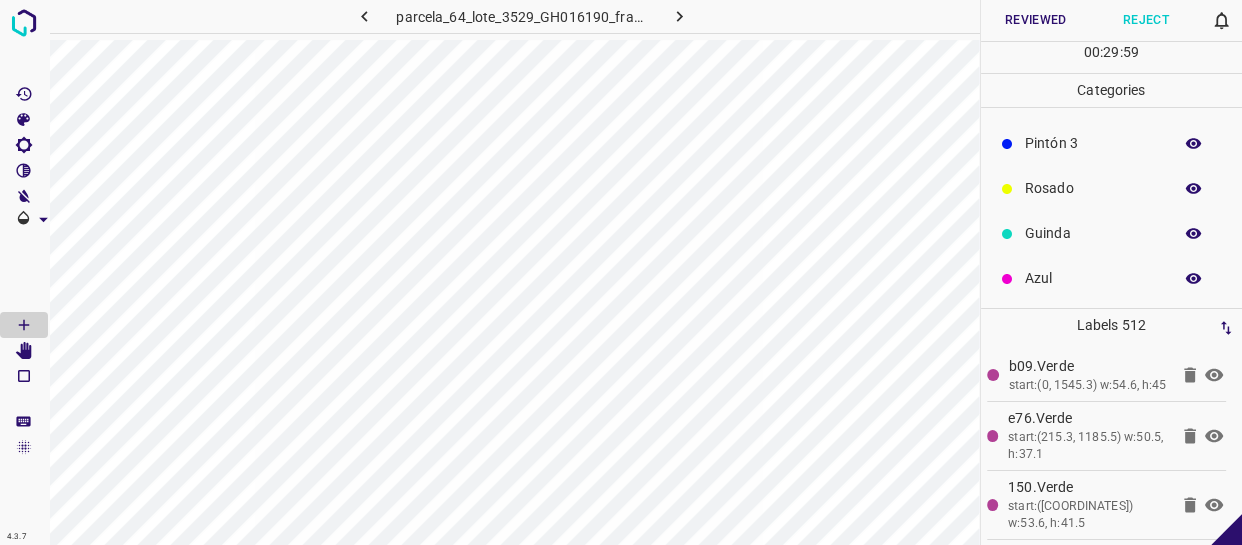 click 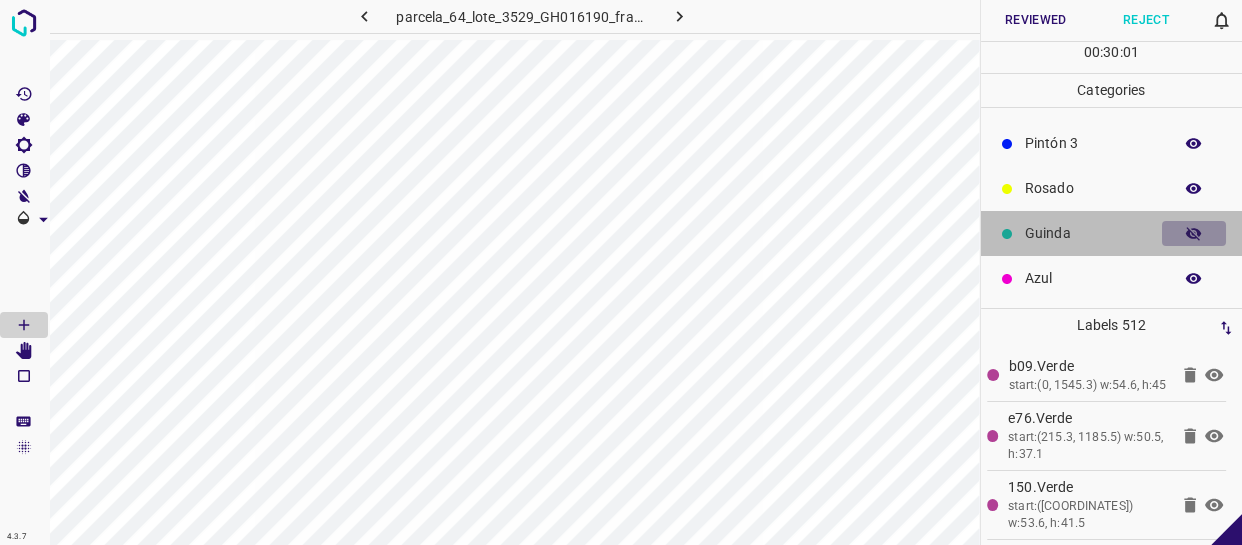 click 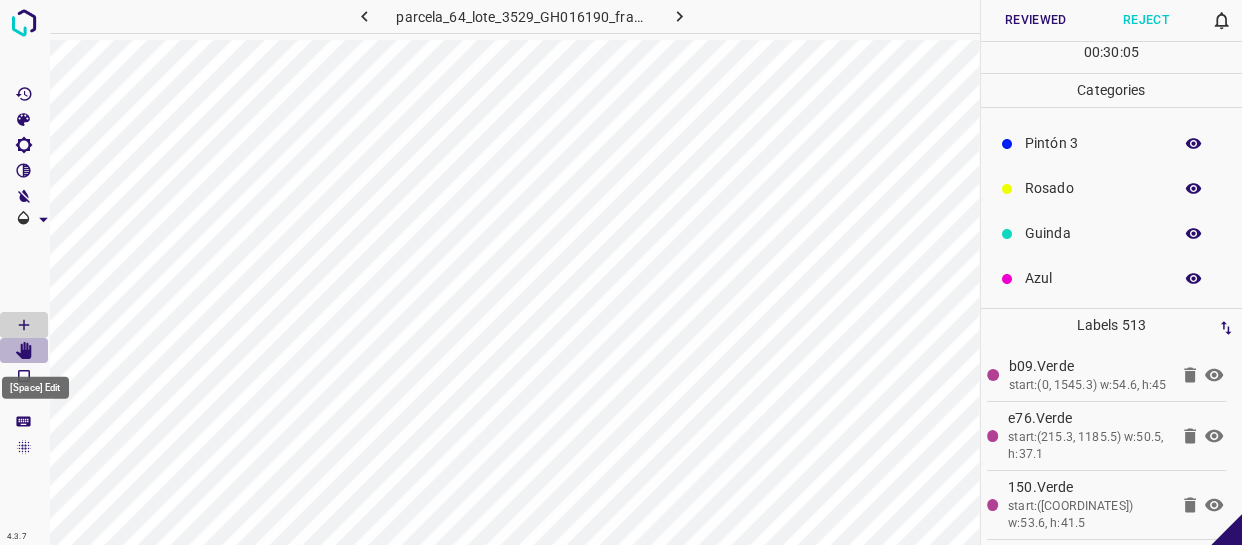 click 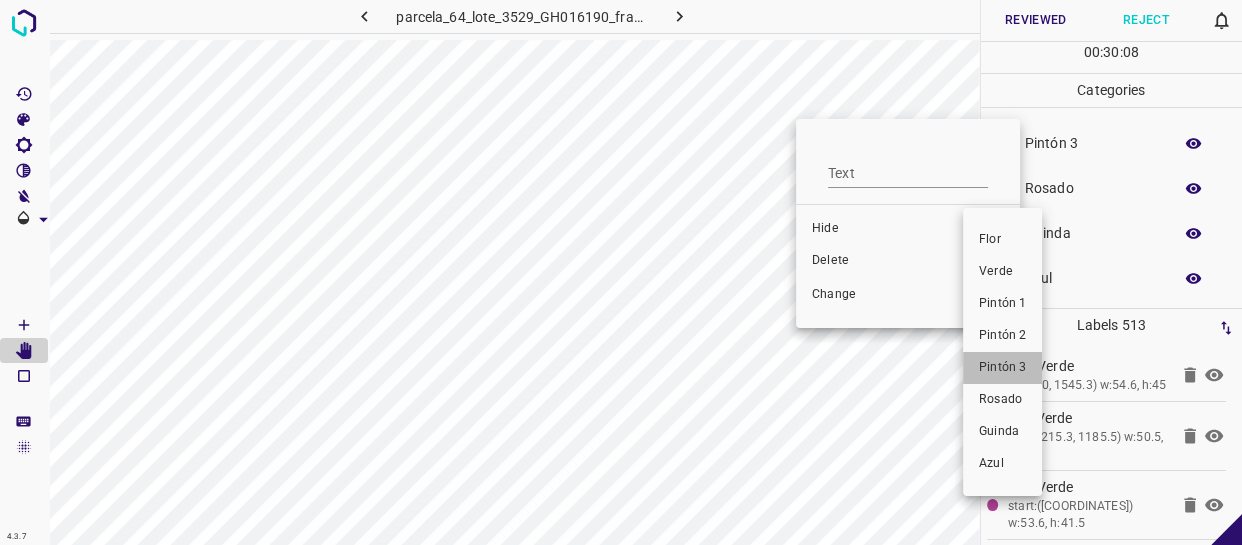 click on "Pintón 3" at bounding box center (1002, 368) 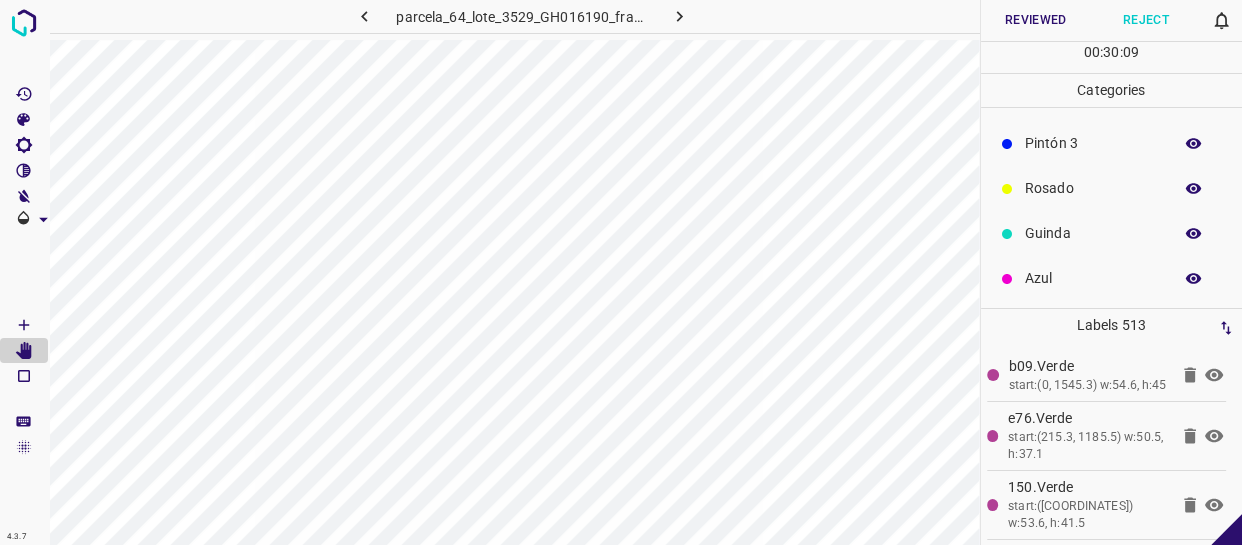 type 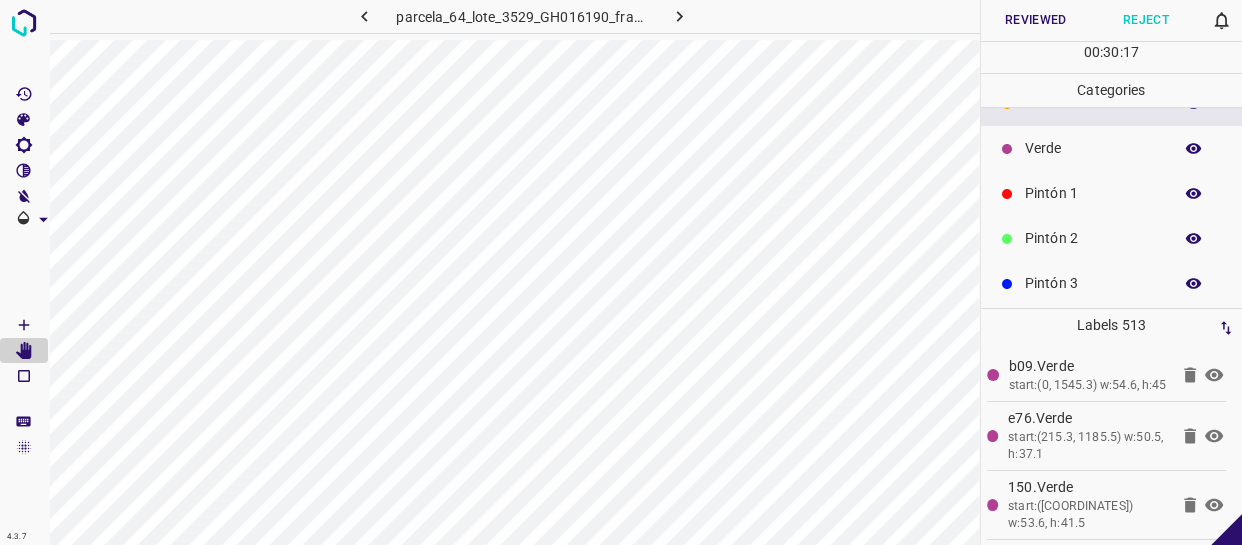scroll, scrollTop: 0, scrollLeft: 0, axis: both 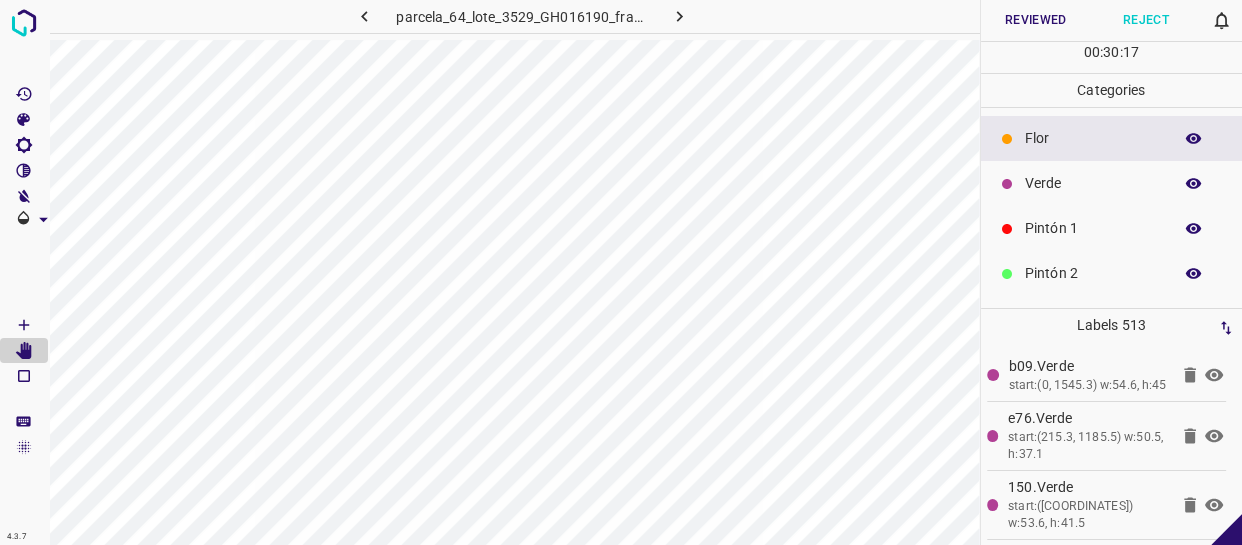 click on "Verde" at bounding box center (1093, 183) 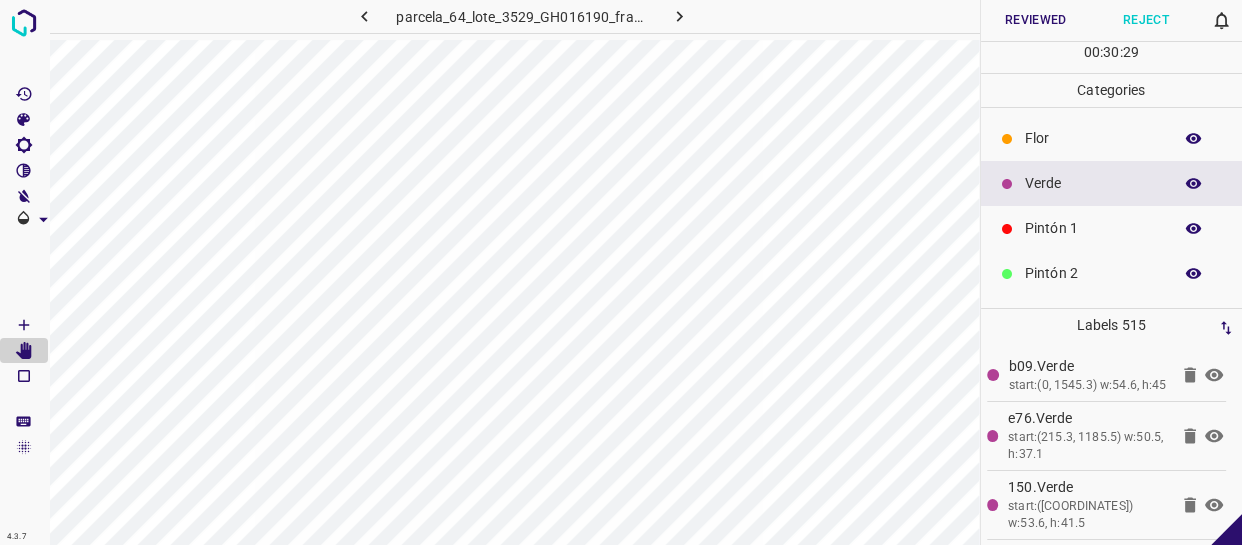 drag, startPoint x: 1051, startPoint y: 219, endPoint x: 1033, endPoint y: 217, distance: 18.110771 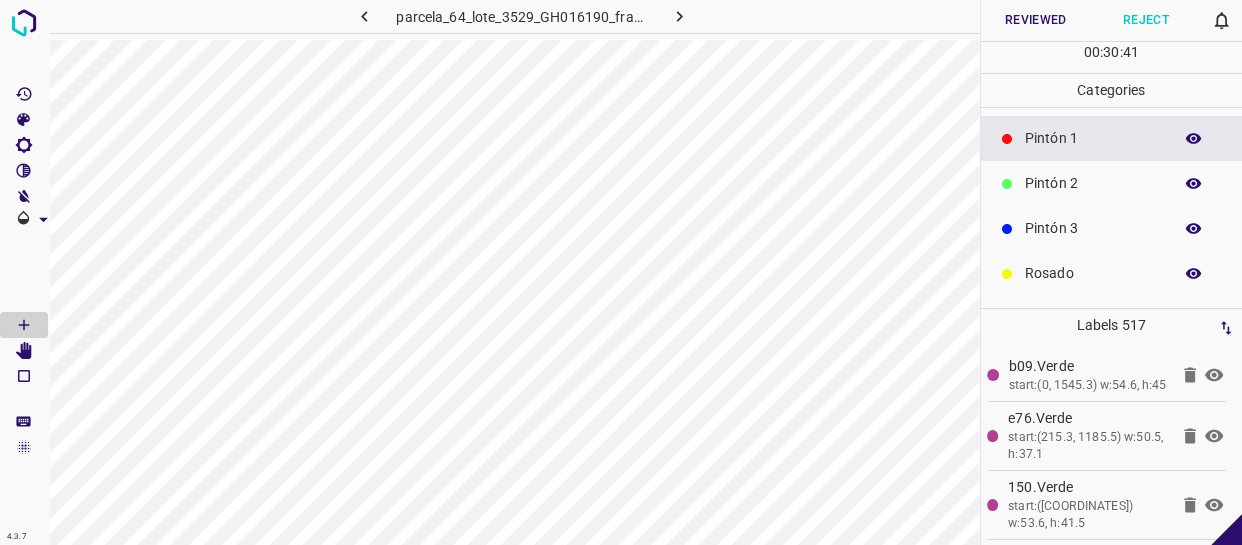 scroll, scrollTop: 90, scrollLeft: 0, axis: vertical 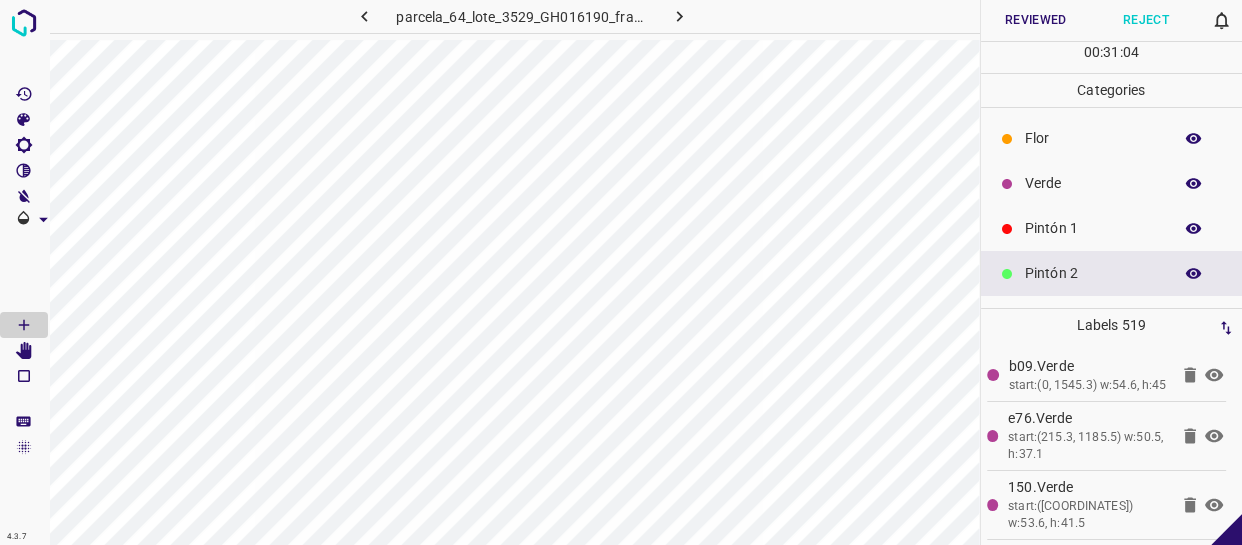 click on "Flor" at bounding box center [1112, 138] 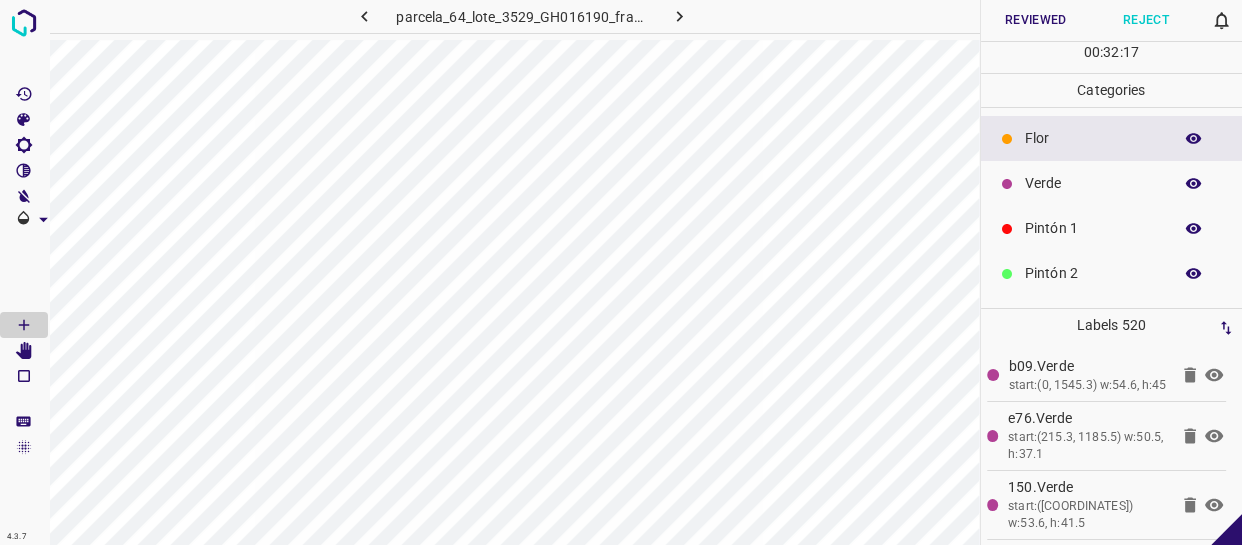 click on "Verde" at bounding box center [1093, 183] 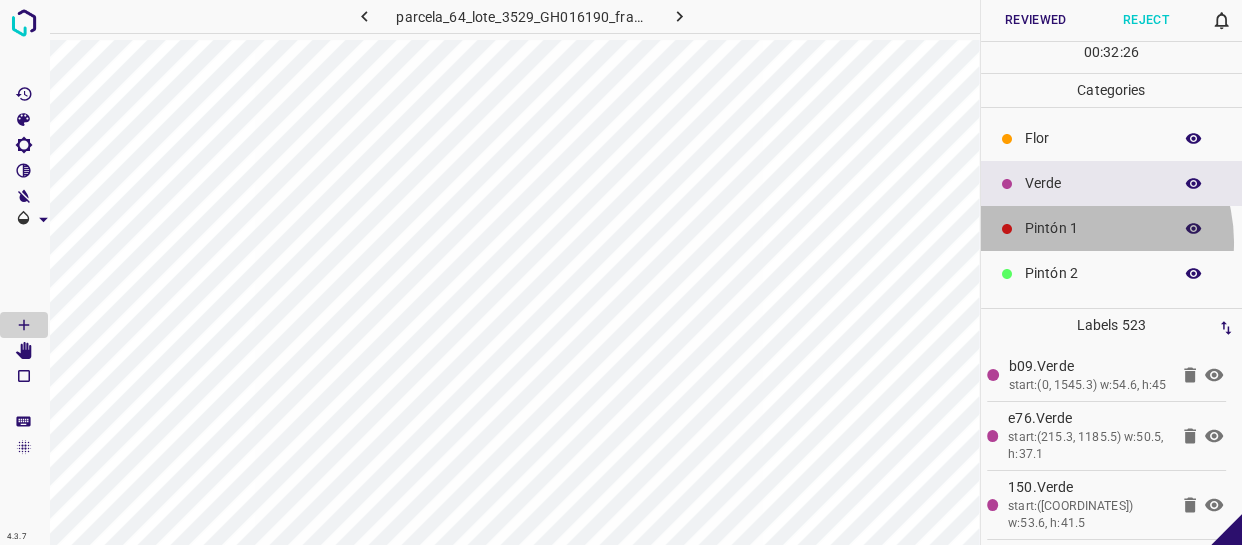 click on "Pintón 1" at bounding box center [1112, 228] 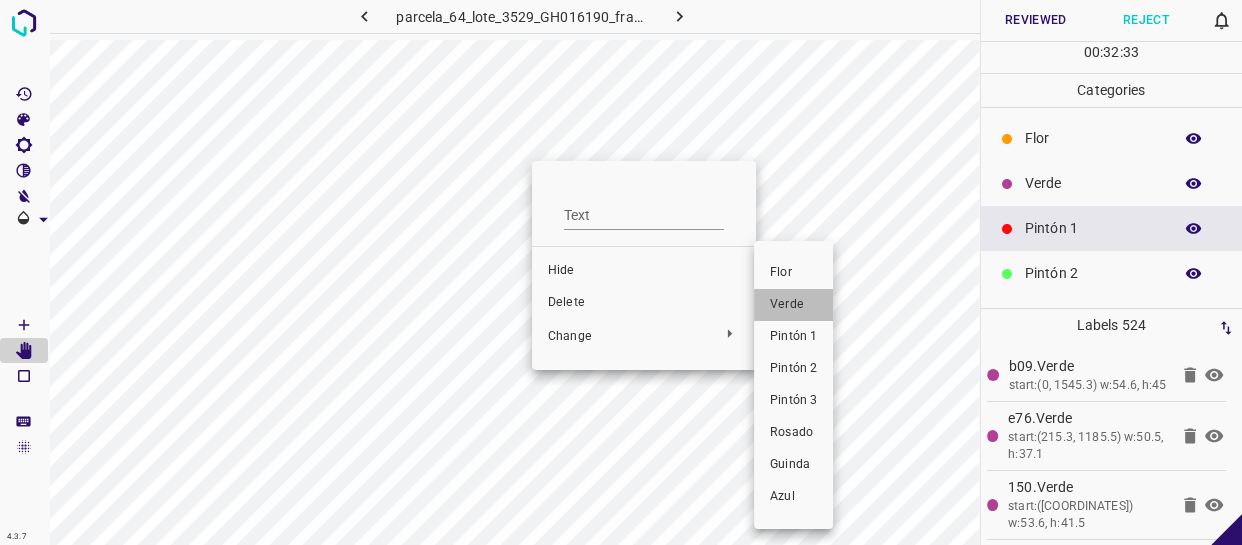 click on "Verde" at bounding box center (793, 305) 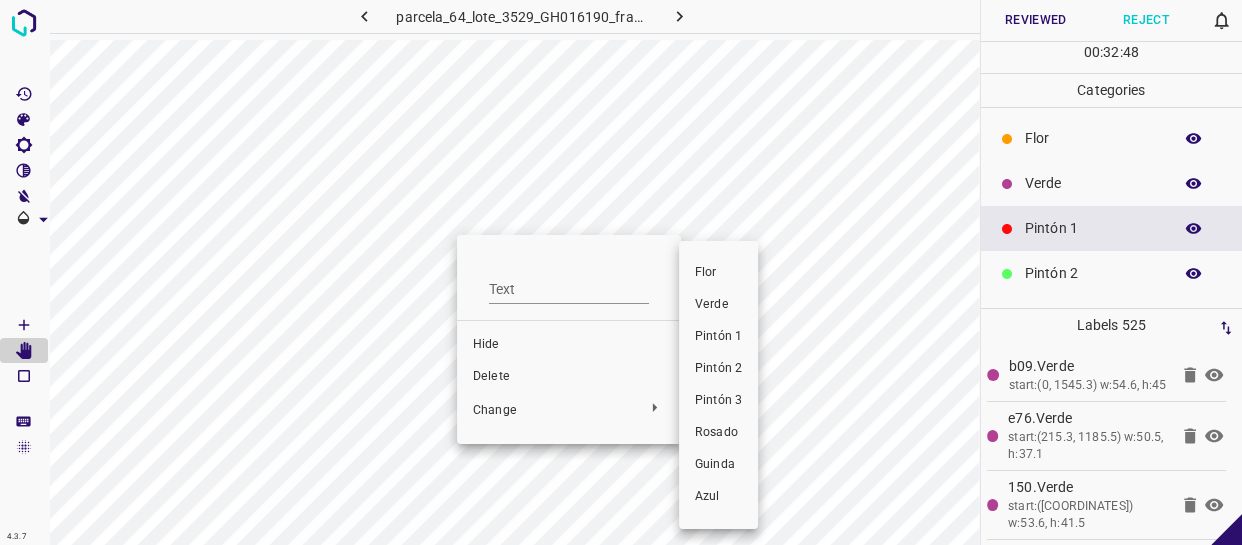 click on "Verde" at bounding box center [718, 305] 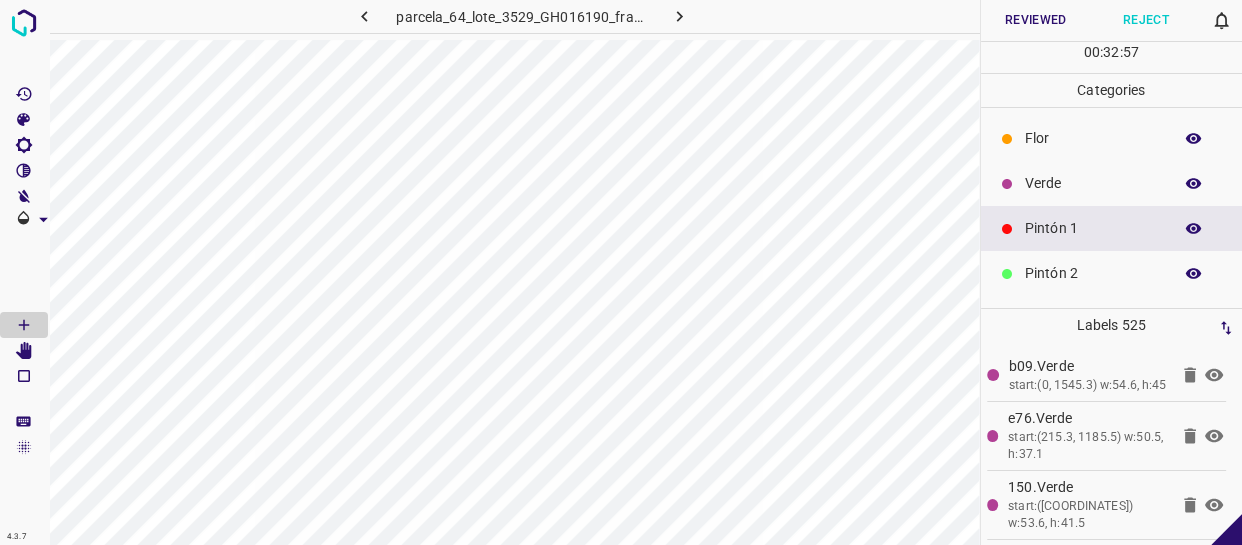 click on "Verde" at bounding box center [1093, 183] 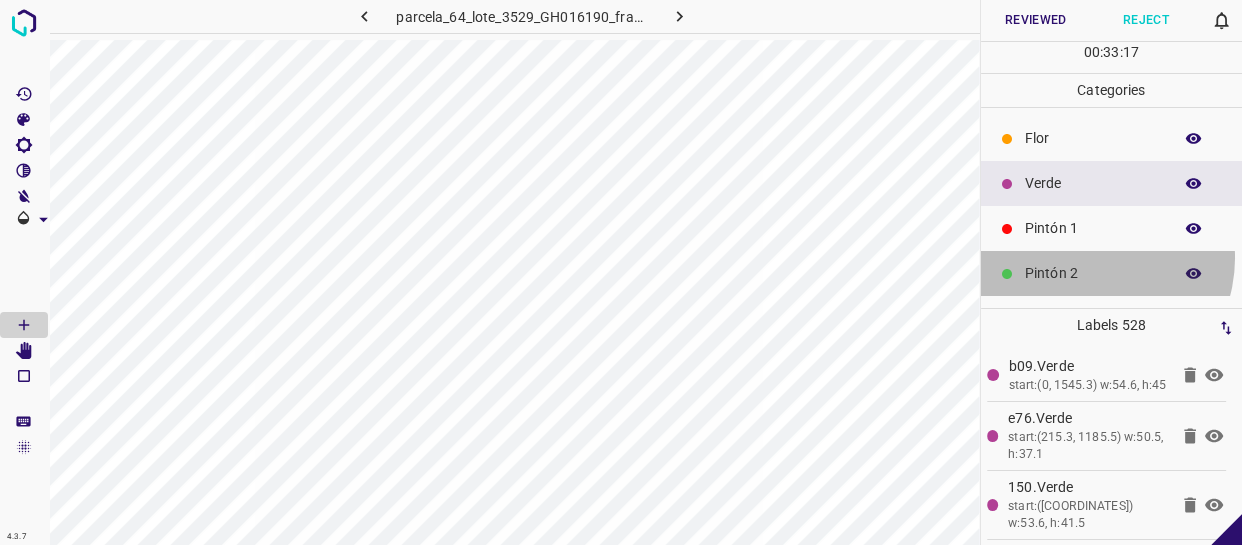 click on "Pintón 2" at bounding box center (1112, 273) 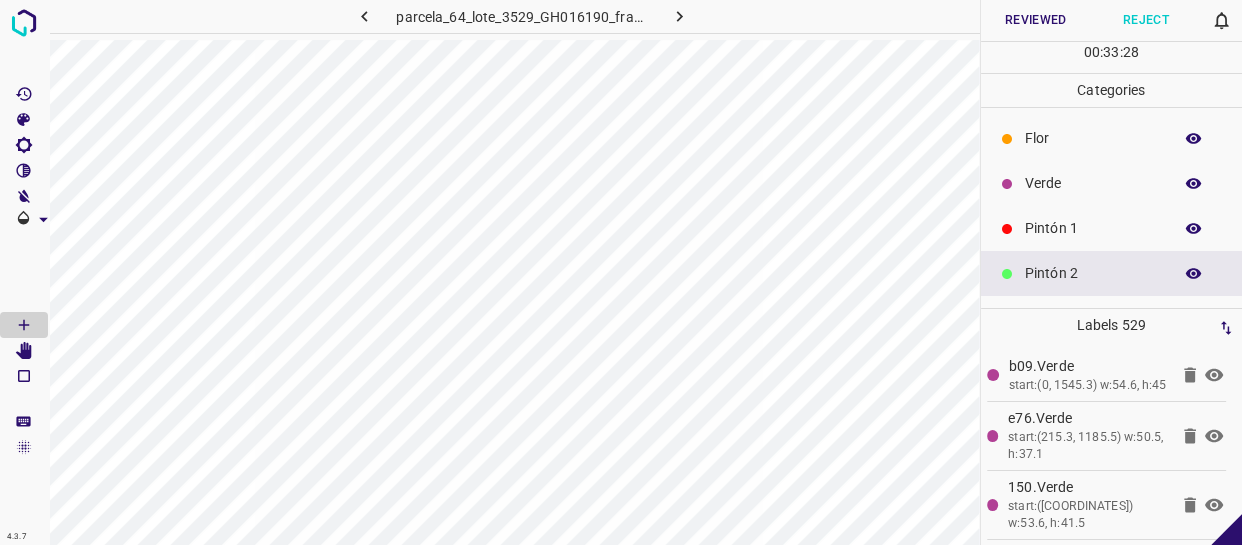 click on "Flor" at bounding box center (1093, 138) 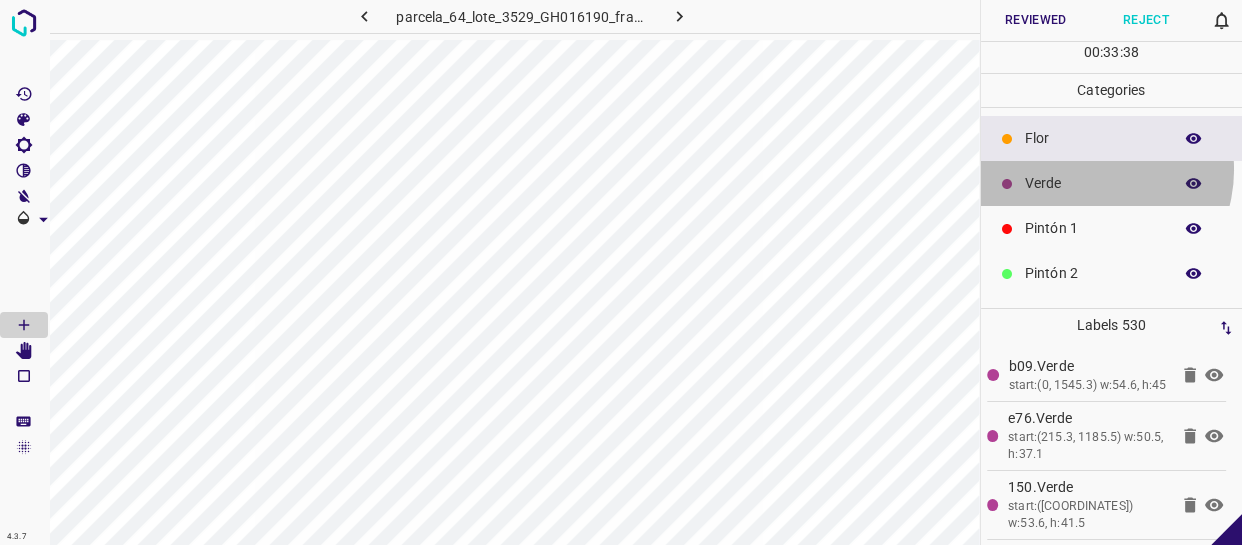 click on "Verde" at bounding box center [1112, 183] 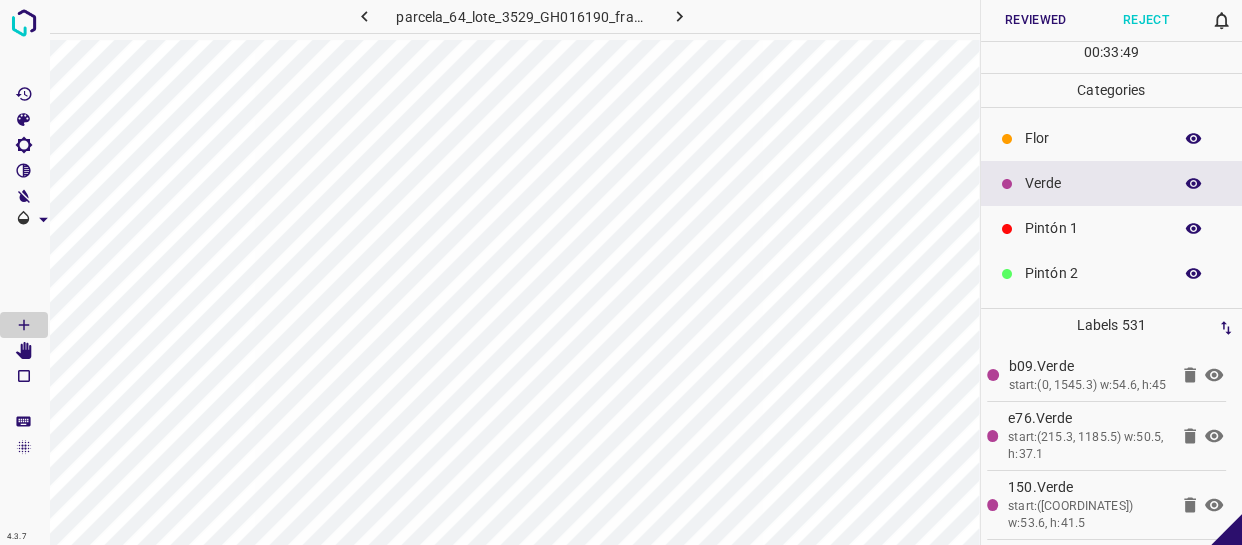 click on "Reviewed" at bounding box center (1036, 20) 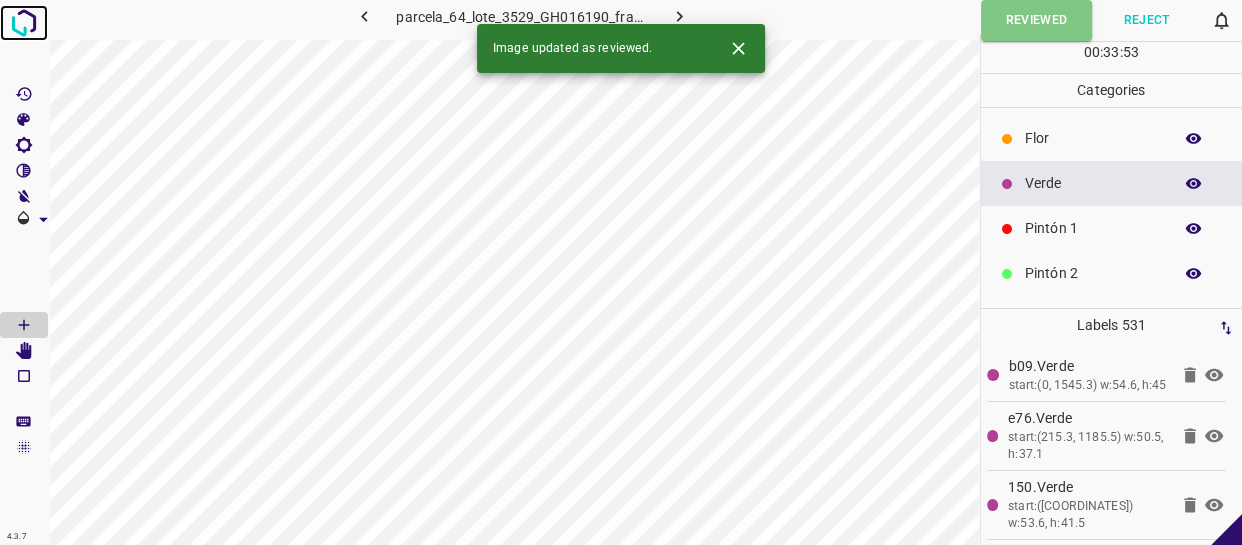 click at bounding box center [24, 23] 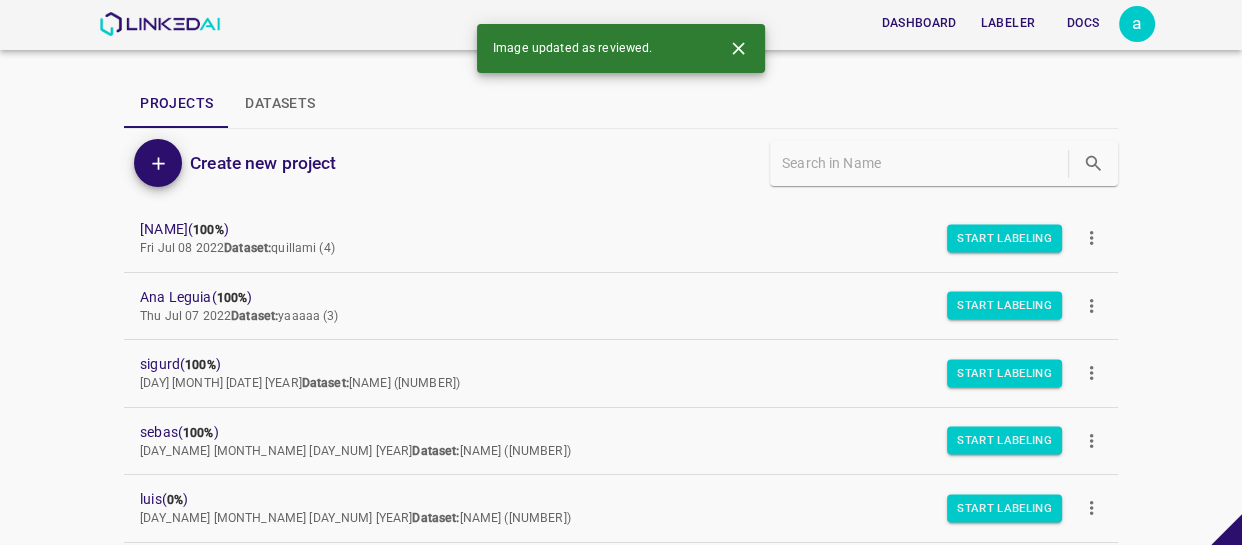 scroll, scrollTop: 454, scrollLeft: 0, axis: vertical 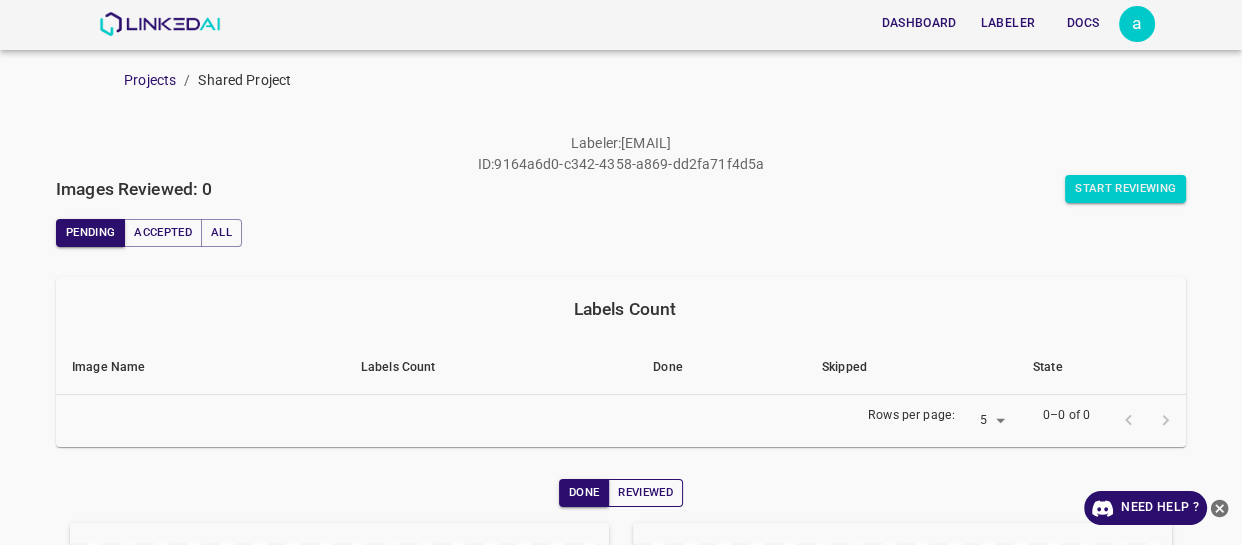 click on "Reviewed" at bounding box center (645, 493) 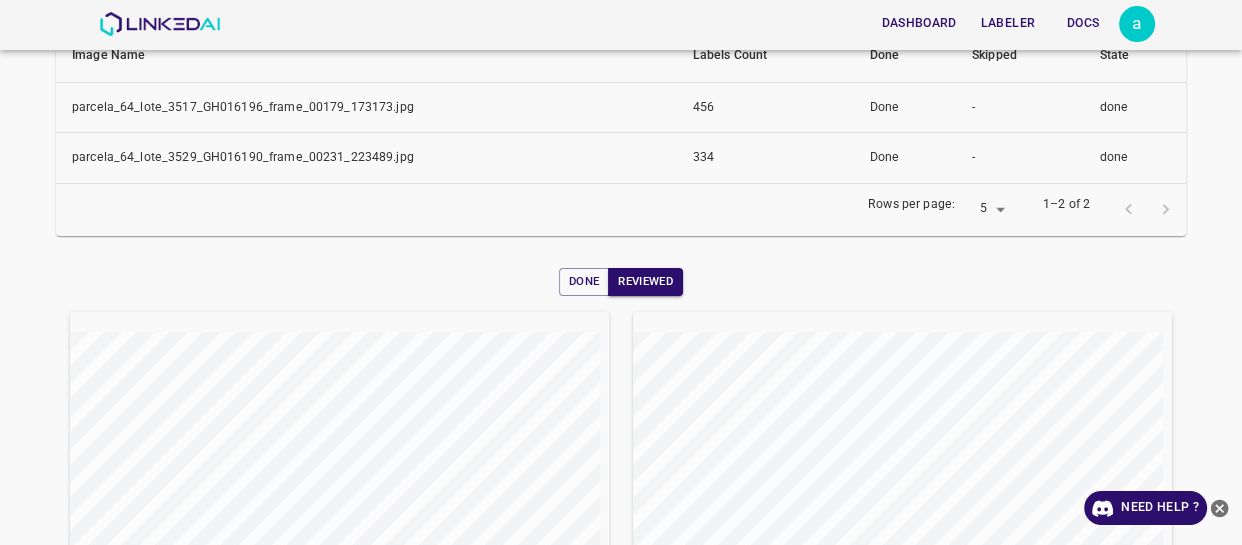 scroll, scrollTop: 460, scrollLeft: 0, axis: vertical 